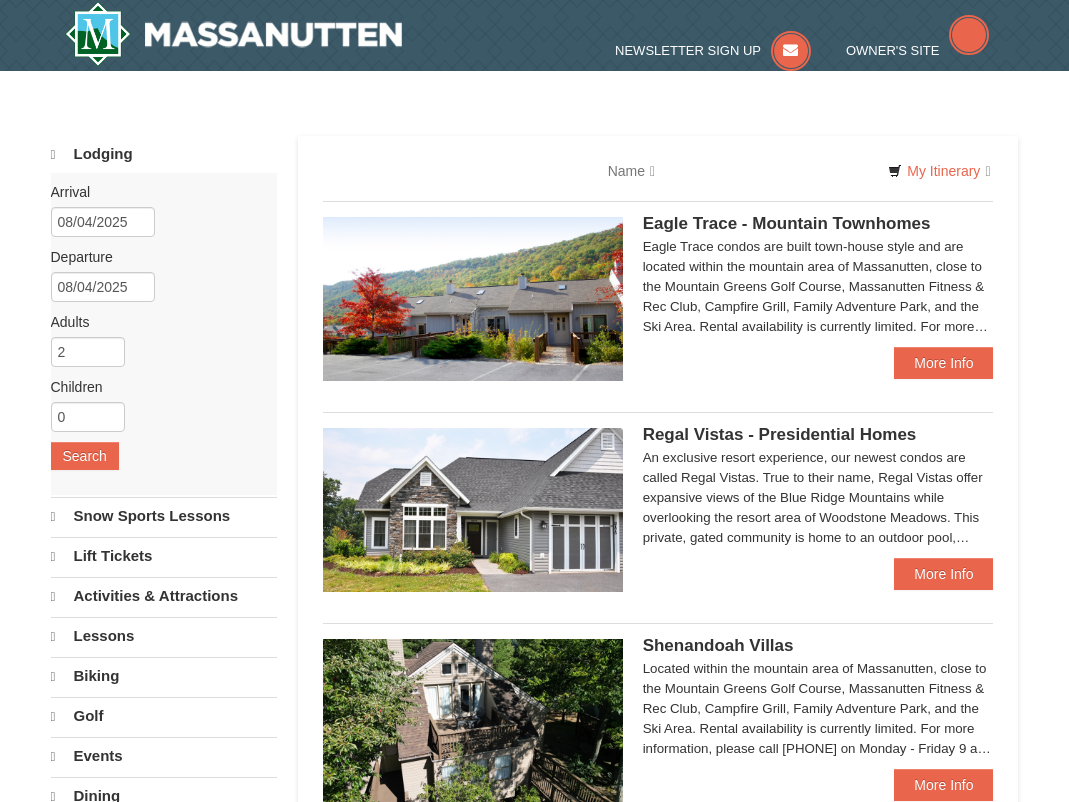 type 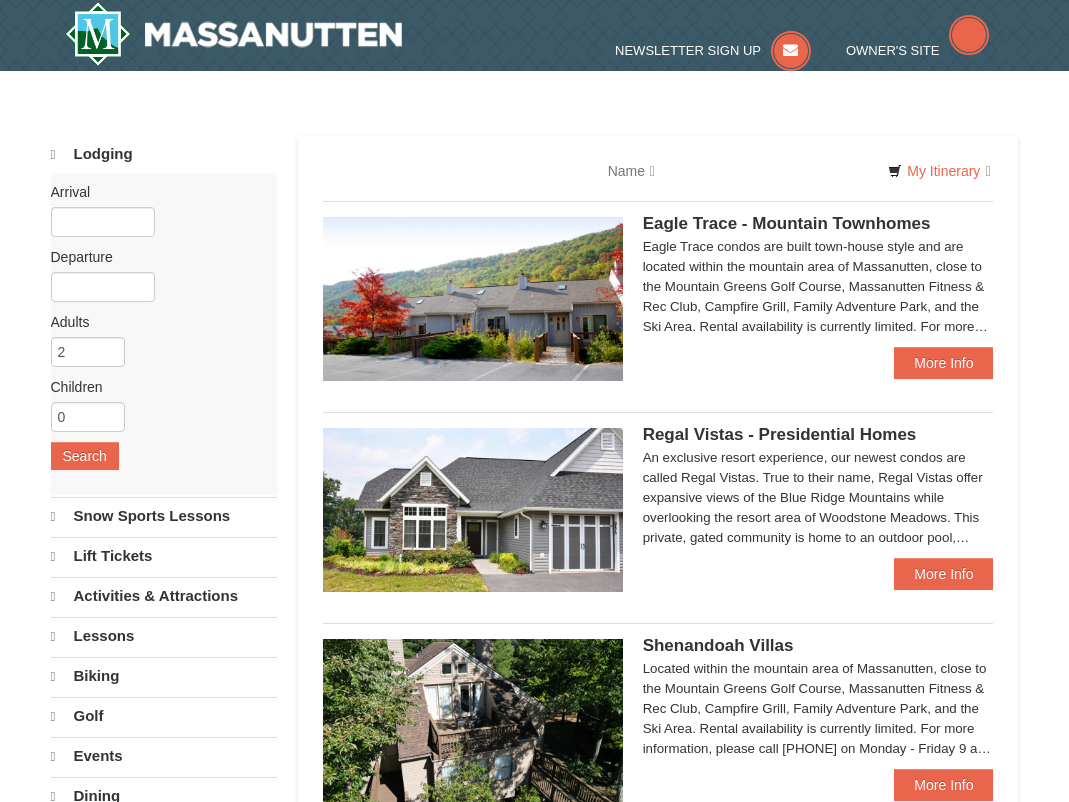 scroll, scrollTop: 0, scrollLeft: 0, axis: both 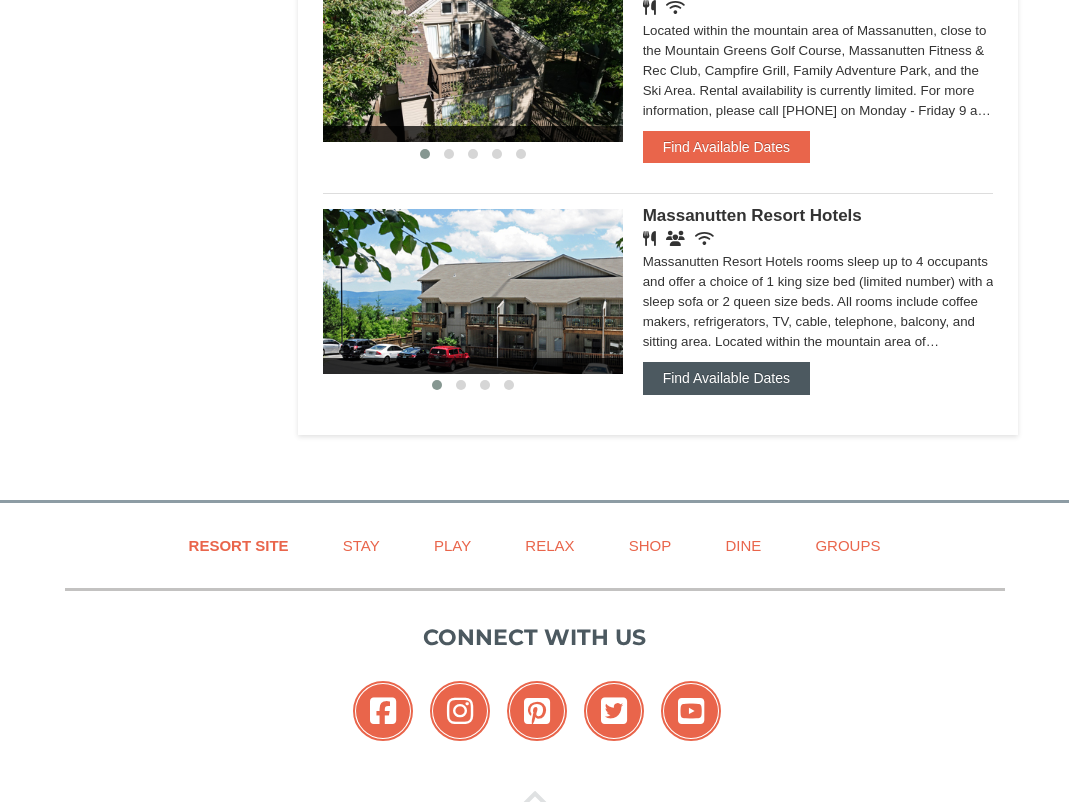 click on "Find Available Dates" at bounding box center (726, 378) 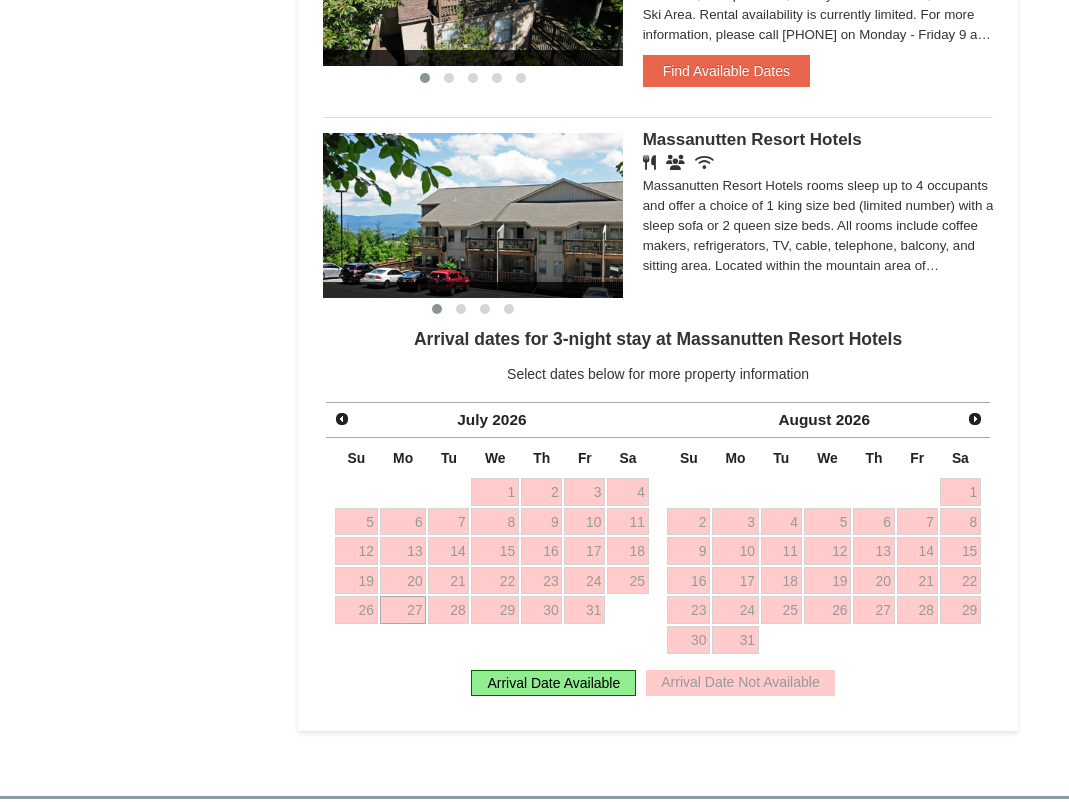 scroll, scrollTop: 1781, scrollLeft: 0, axis: vertical 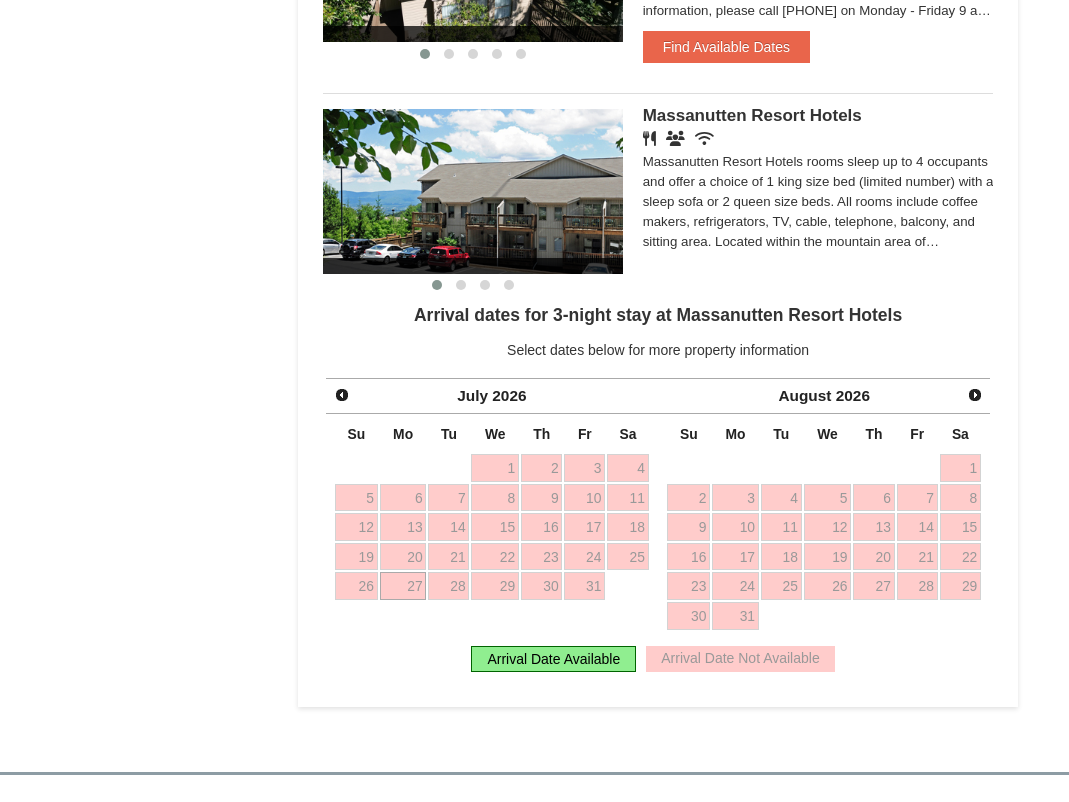 click on "27" at bounding box center (403, 586) 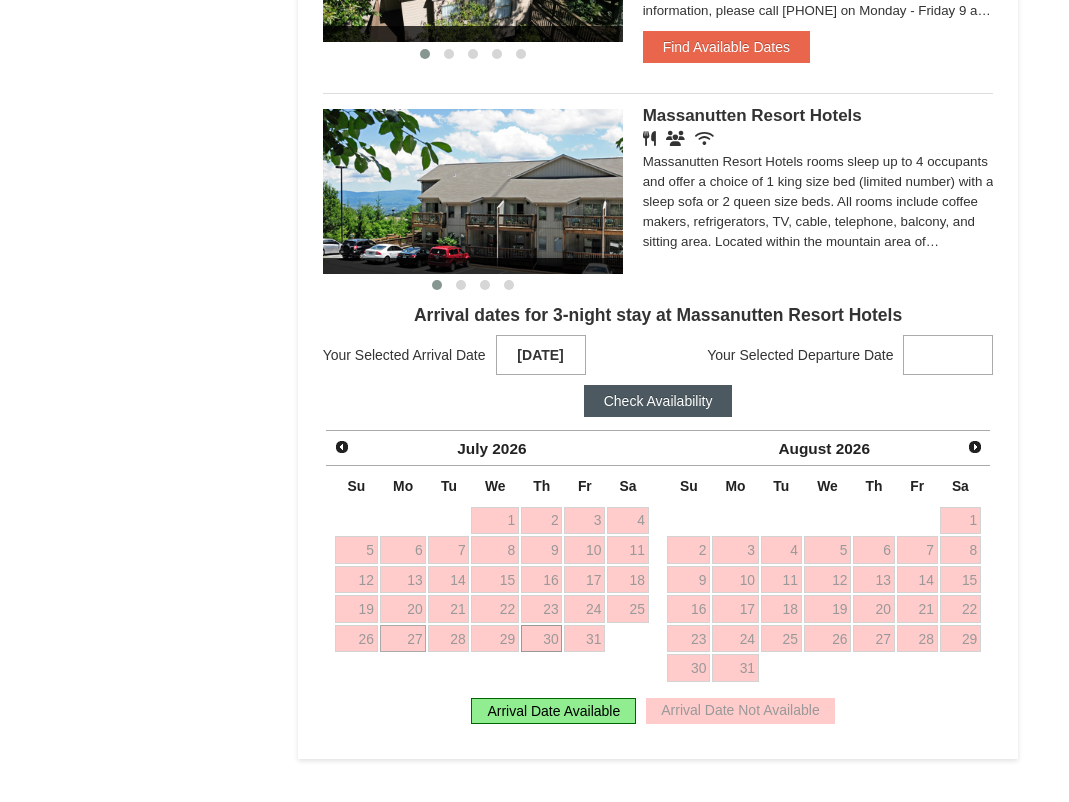 click on "30" at bounding box center [541, 639] 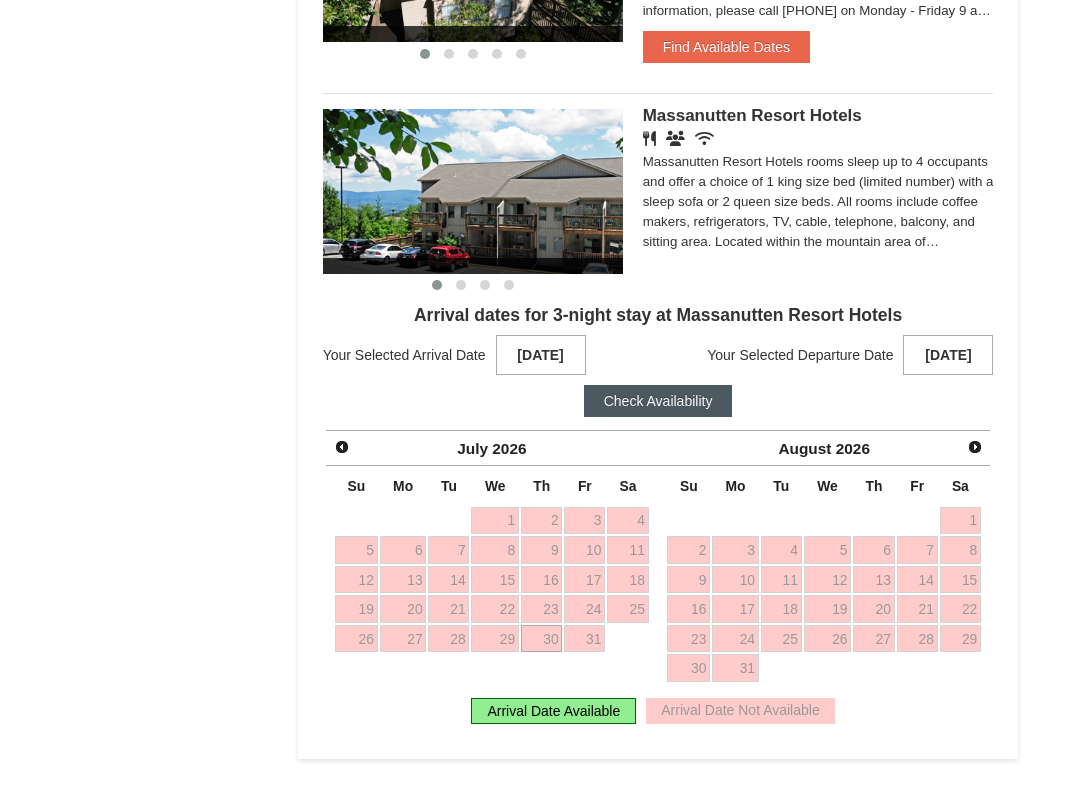 click on "Check Availability" at bounding box center [658, 401] 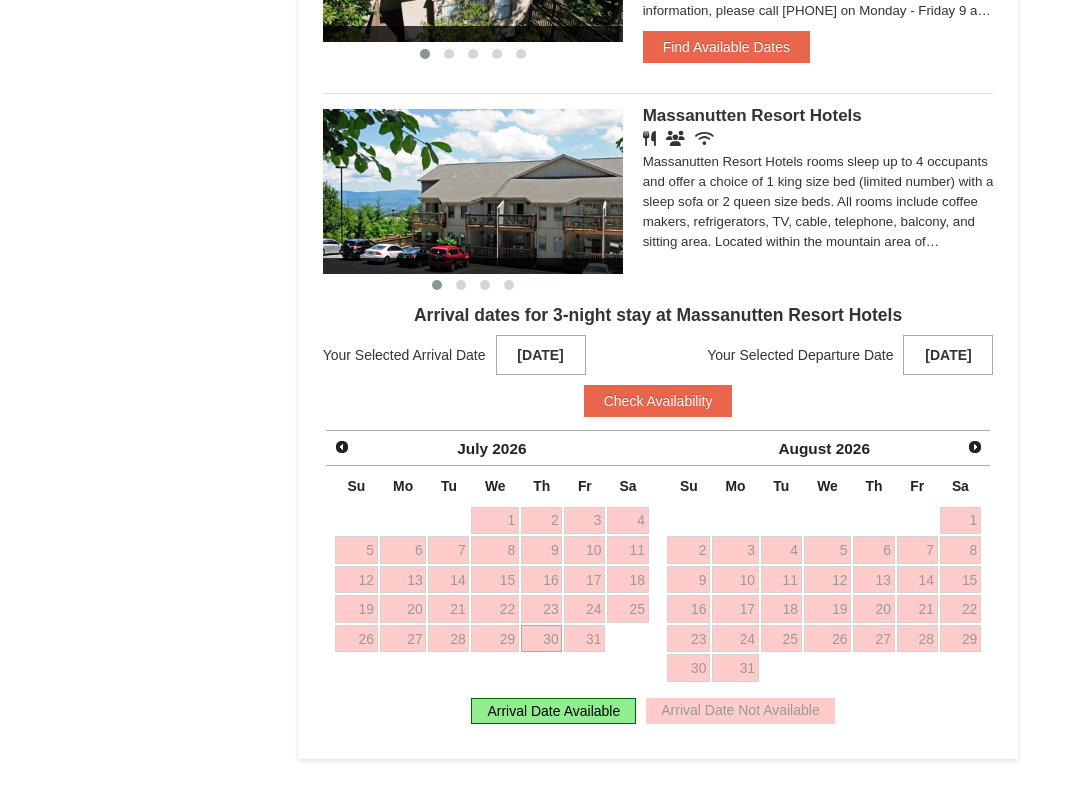 click on "Arrival Date Available" at bounding box center [553, 711] 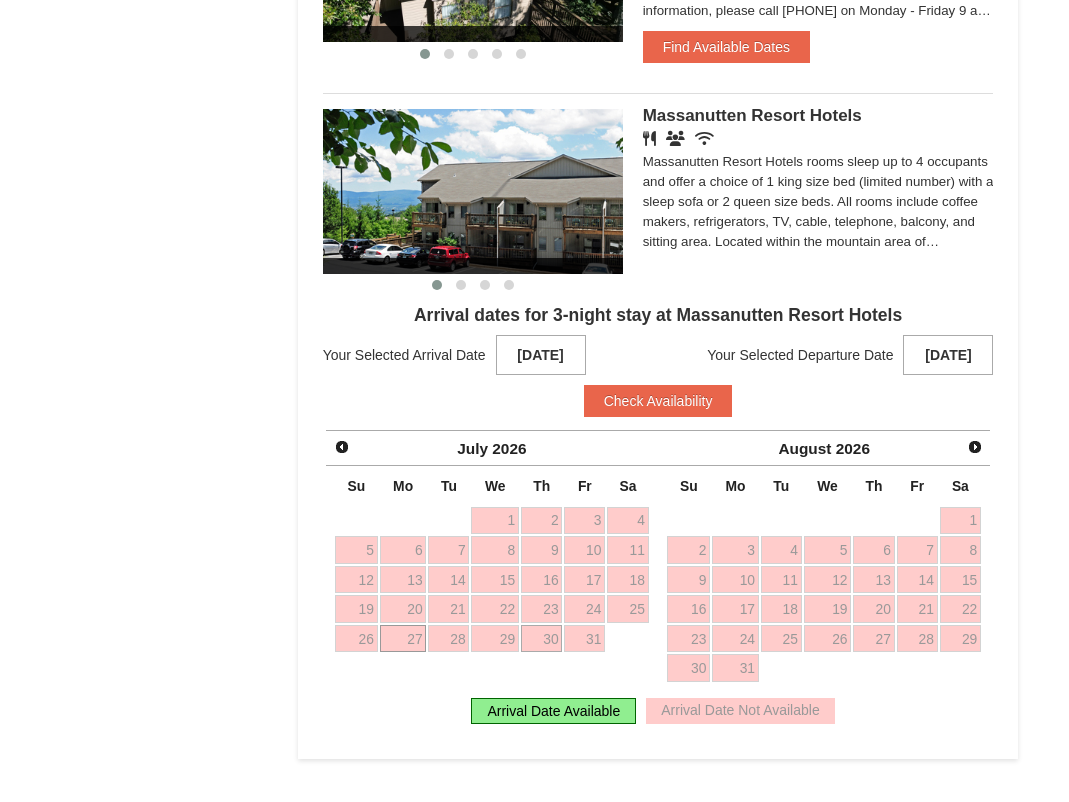 click on "27" at bounding box center [403, 639] 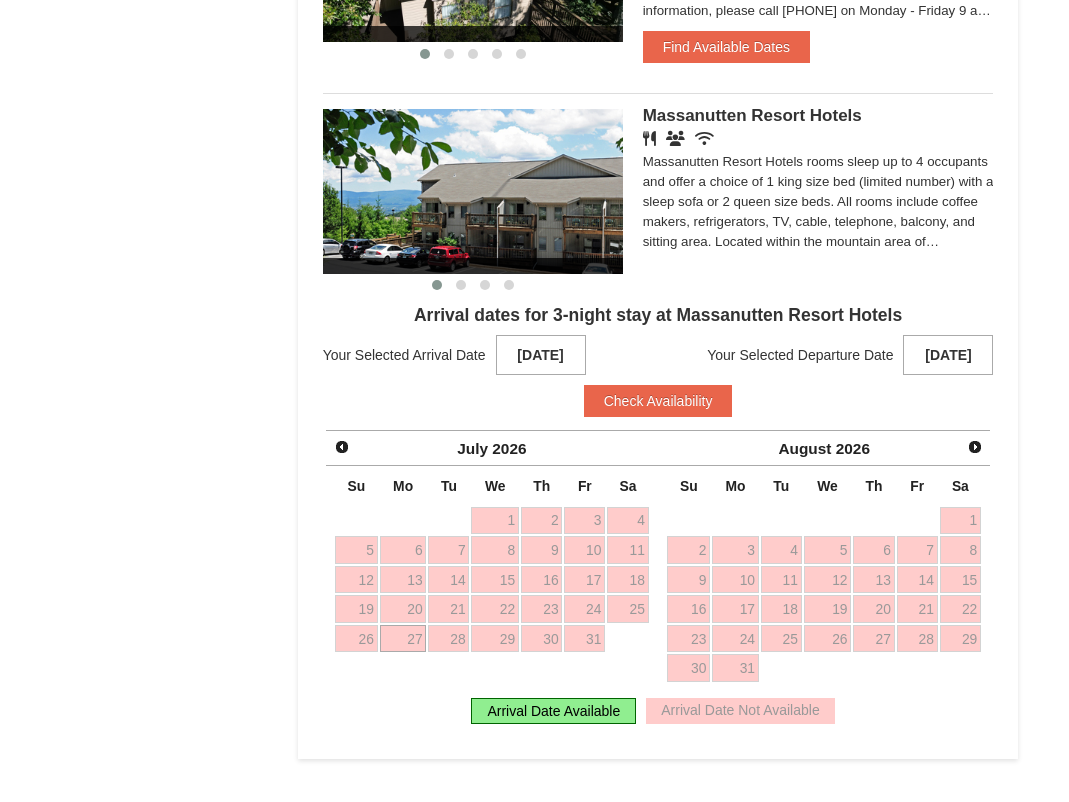 click on "Arrival Date Not Available" at bounding box center (740, 711) 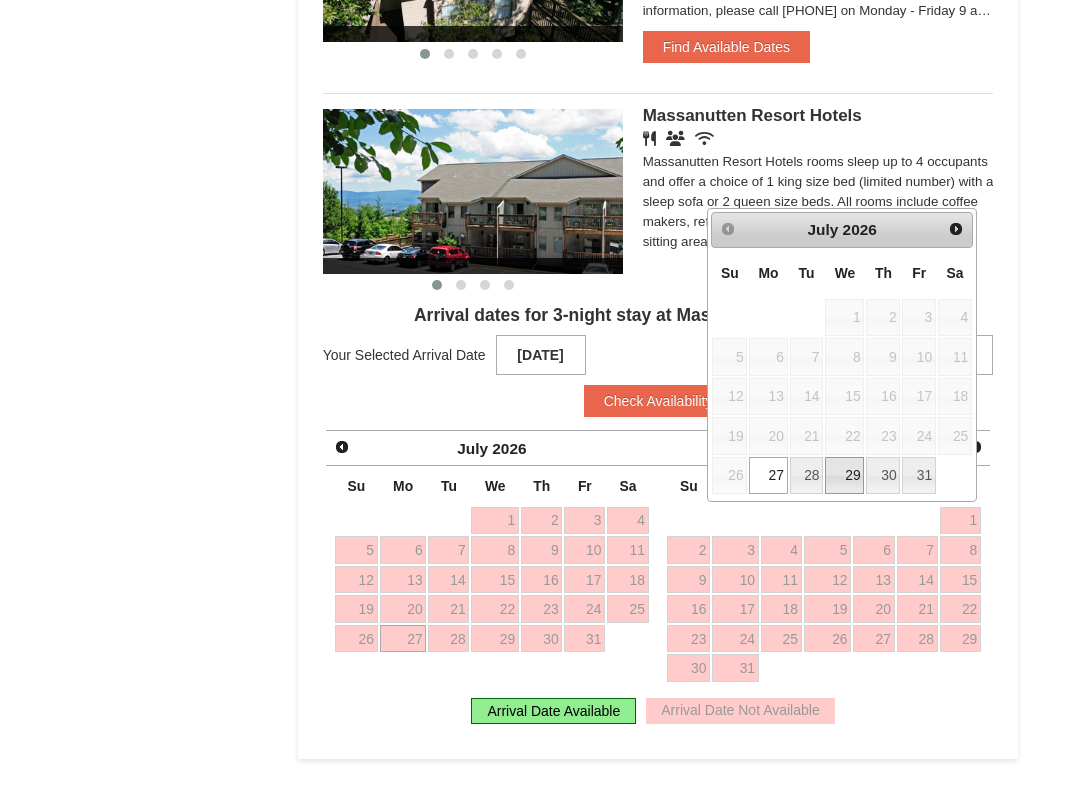 click on "29" at bounding box center [844, 476] 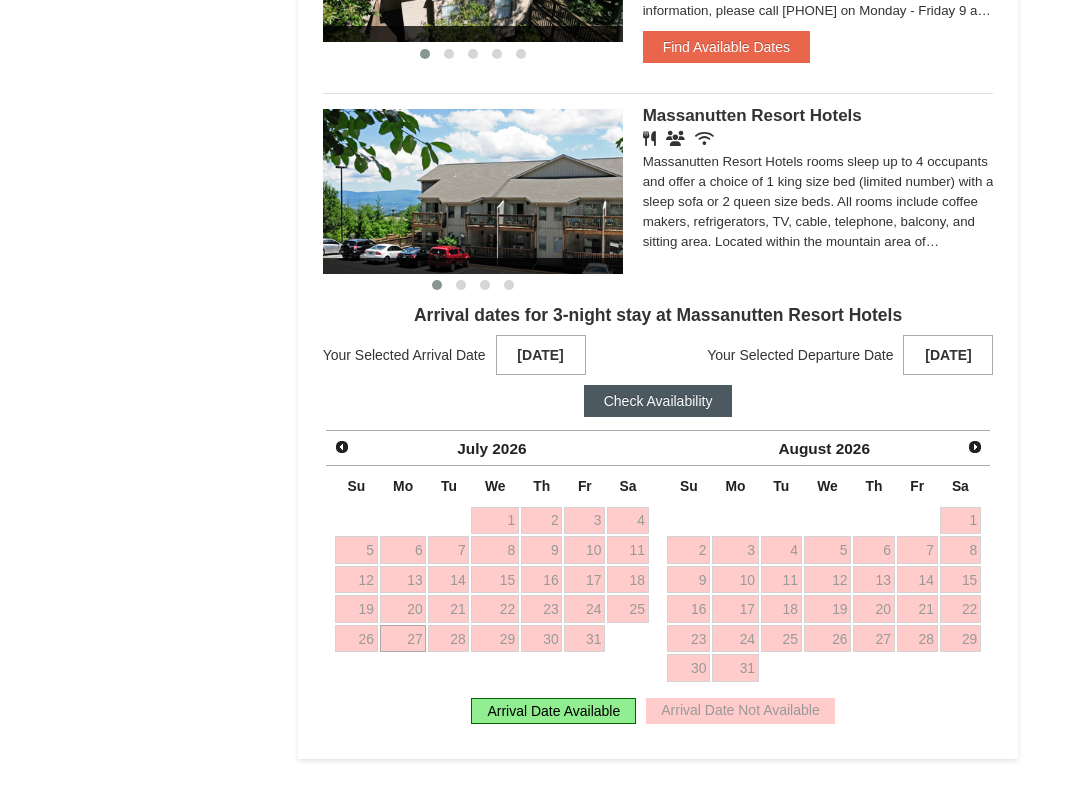 click on "Check Availability" at bounding box center (658, 401) 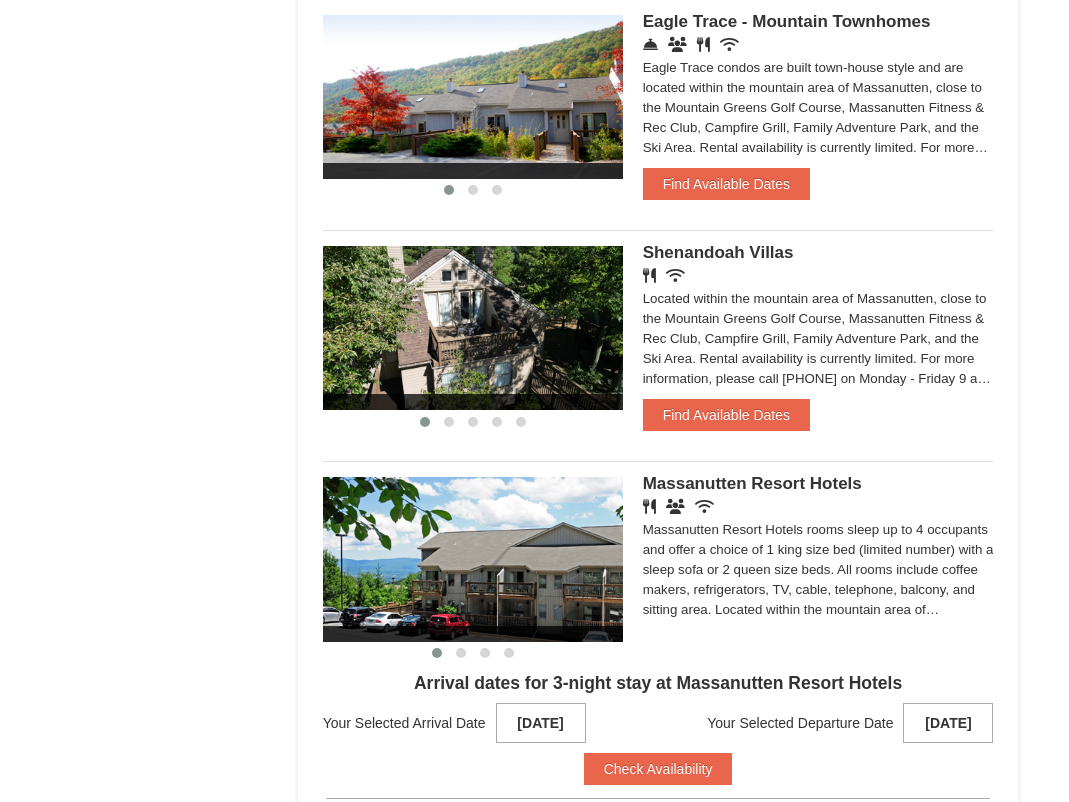 scroll, scrollTop: 1406, scrollLeft: 0, axis: vertical 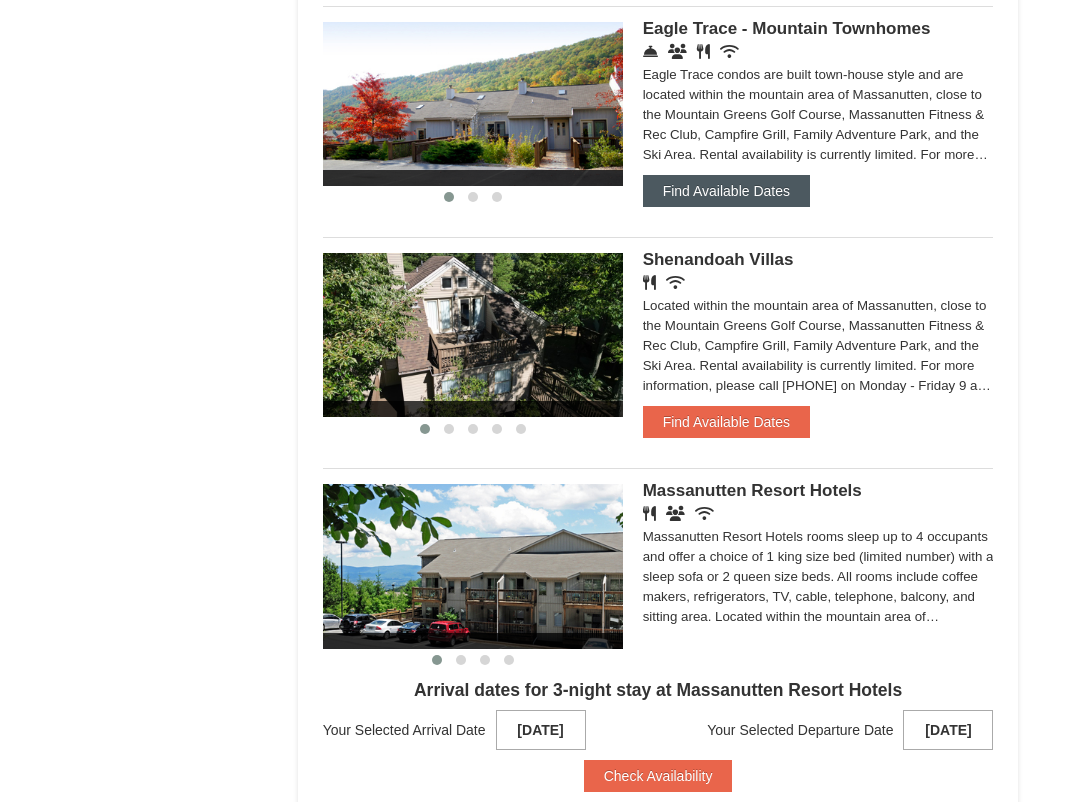 click on "Find Available Dates" at bounding box center [726, 191] 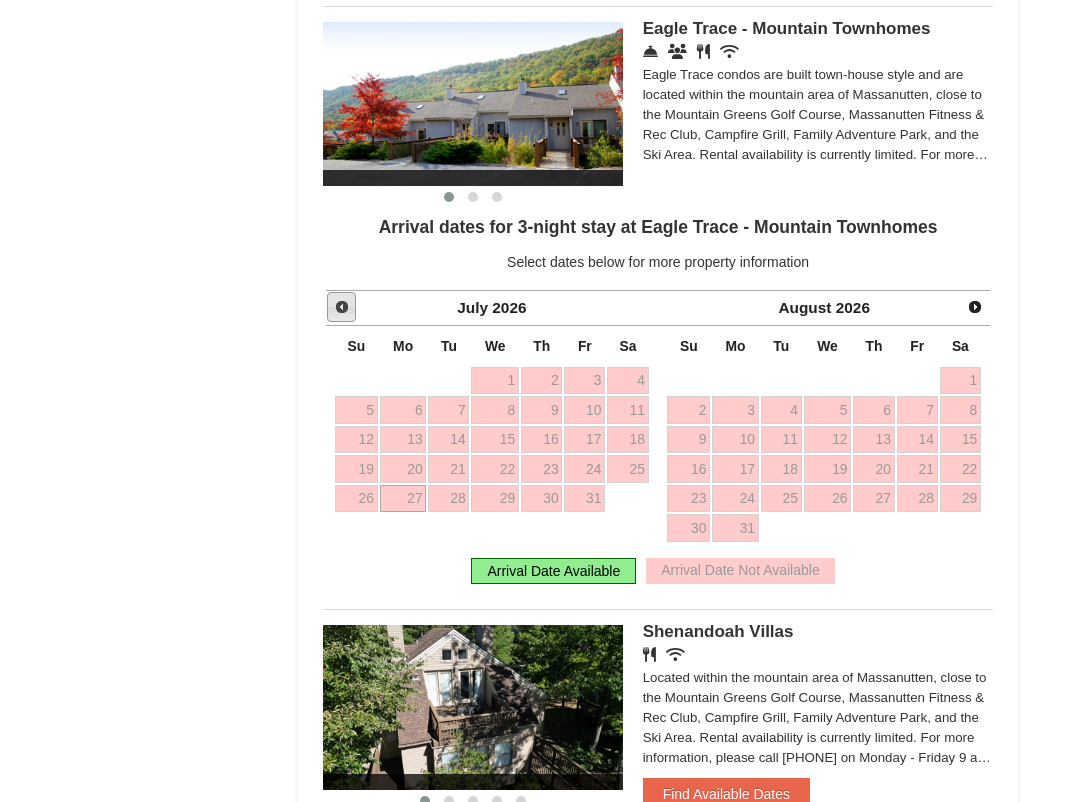 click on "Prev" at bounding box center (342, 307) 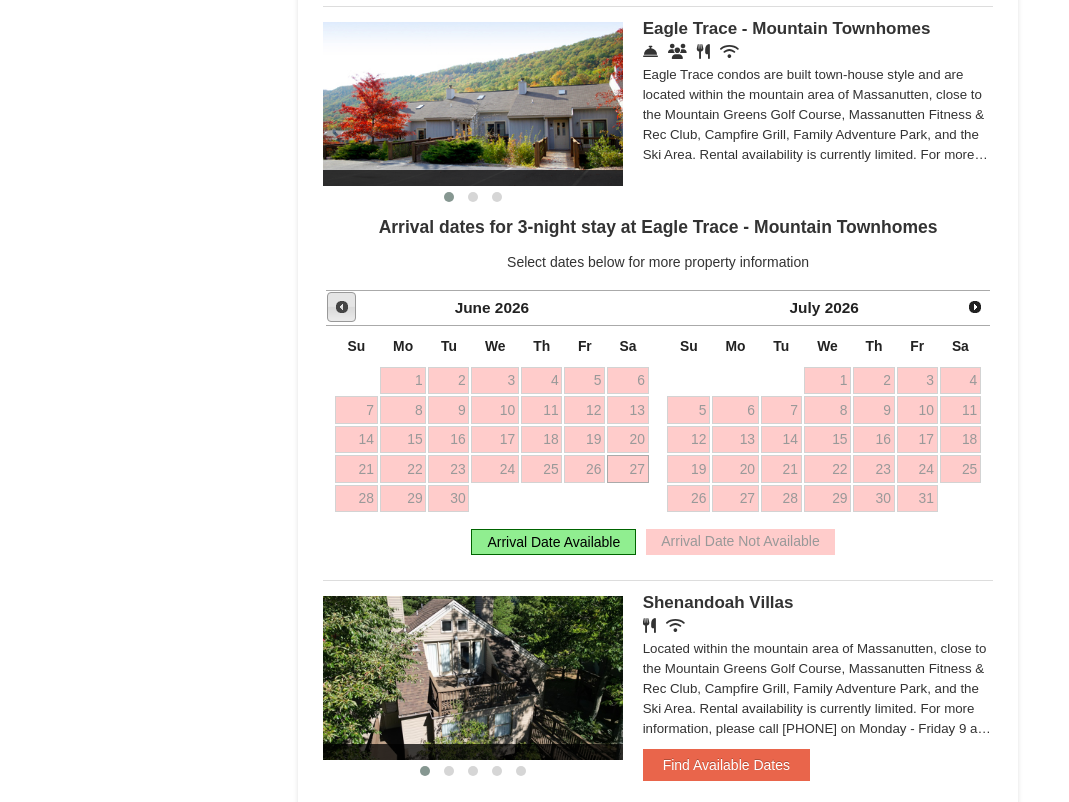 click on "Prev" at bounding box center (342, 307) 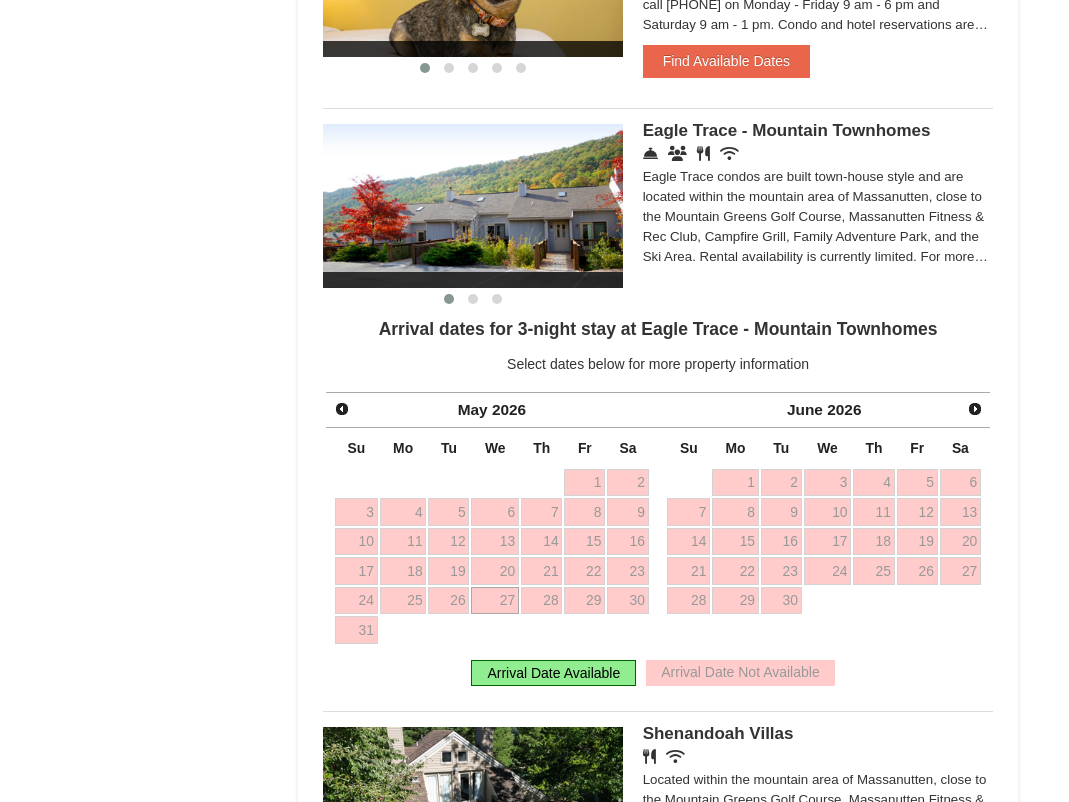 scroll, scrollTop: 1299, scrollLeft: 0, axis: vertical 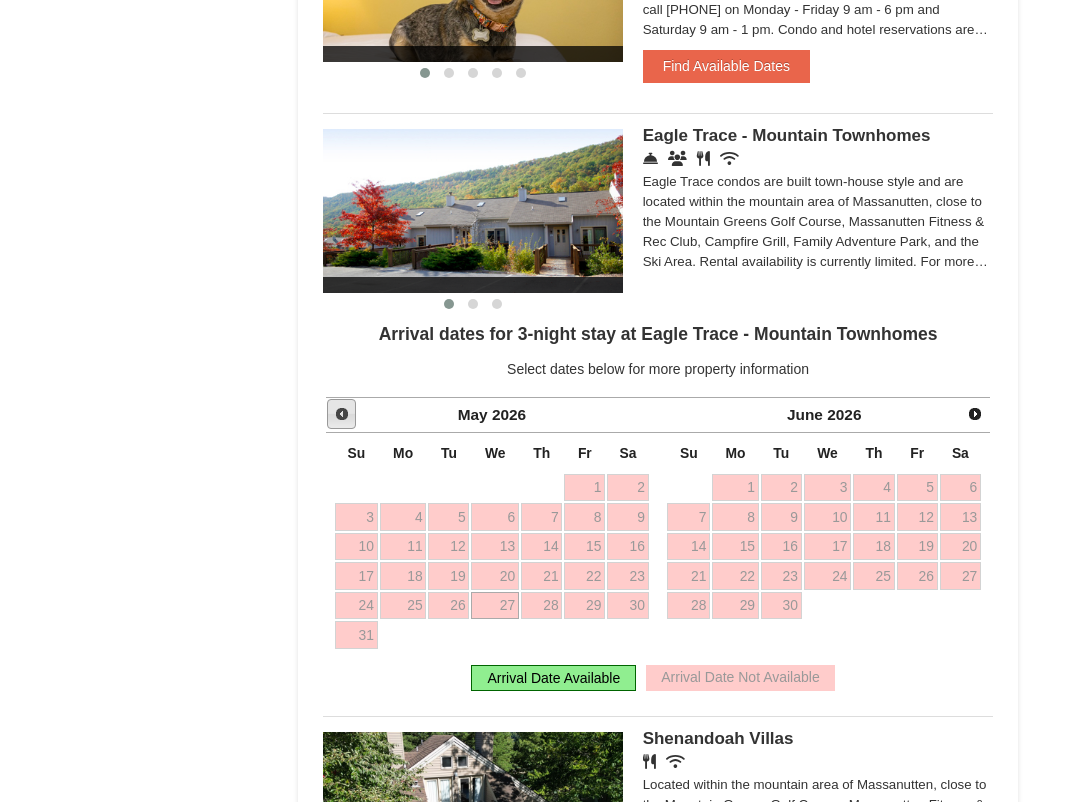 click on "Prev" at bounding box center [342, 414] 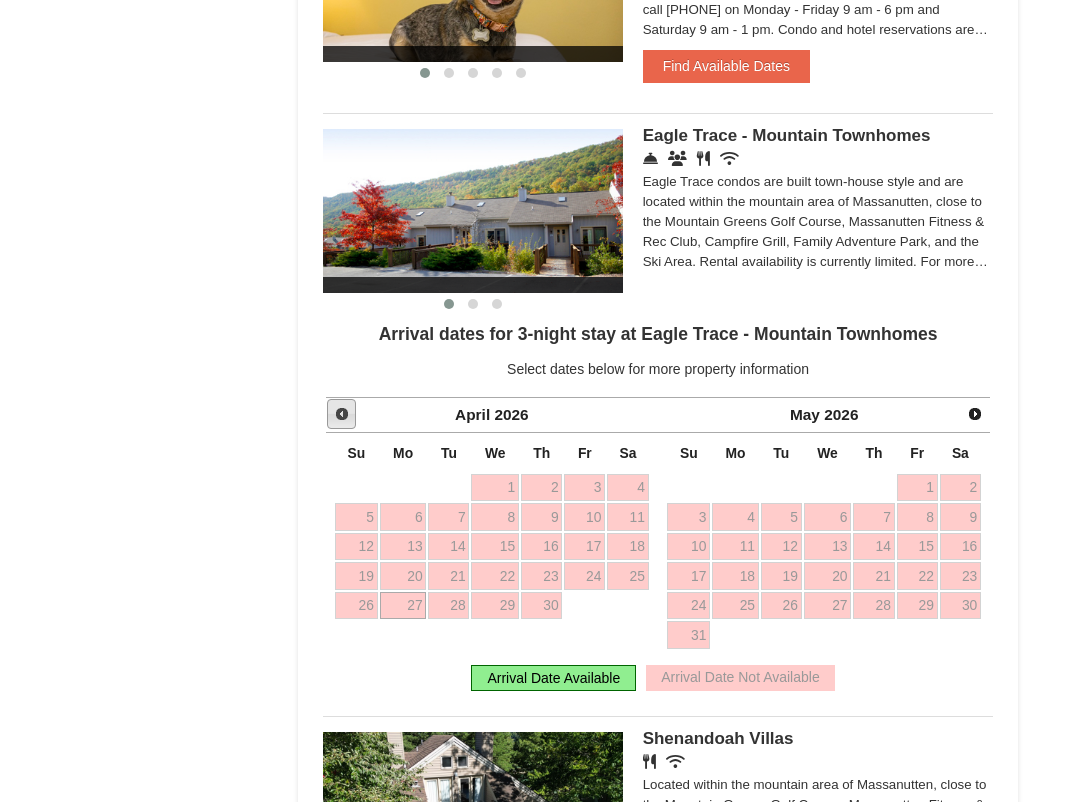 click on "Prev" at bounding box center [342, 414] 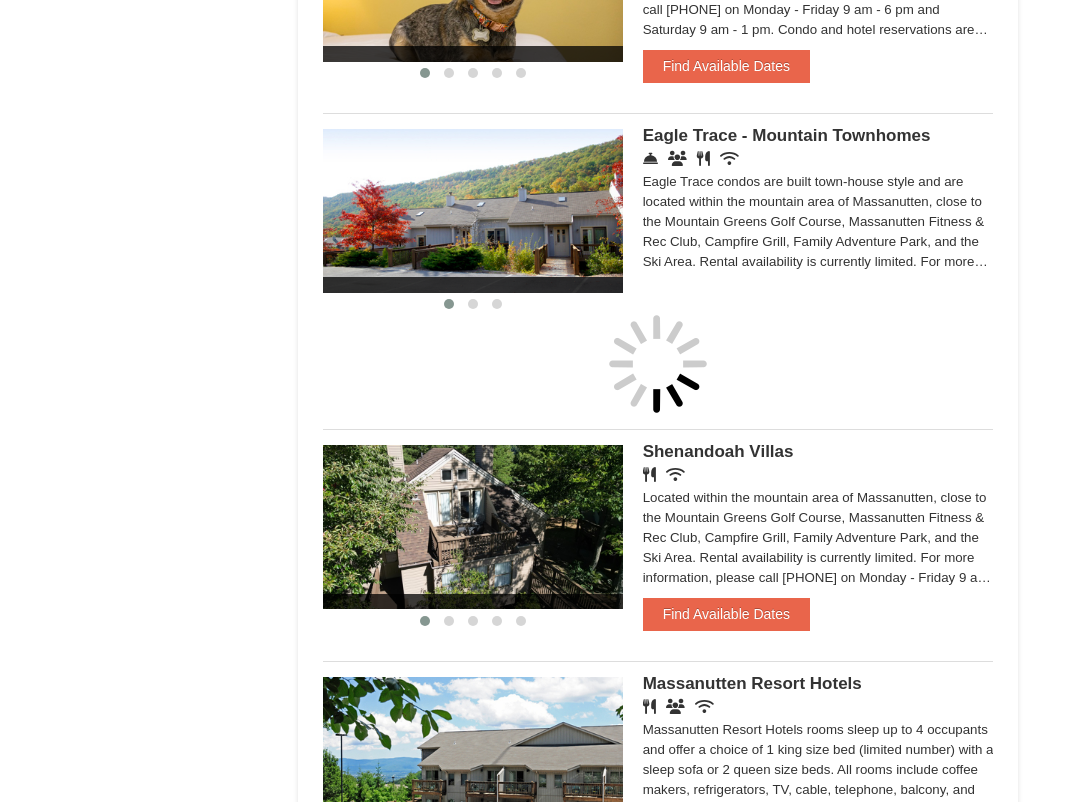 click at bounding box center (658, 364) 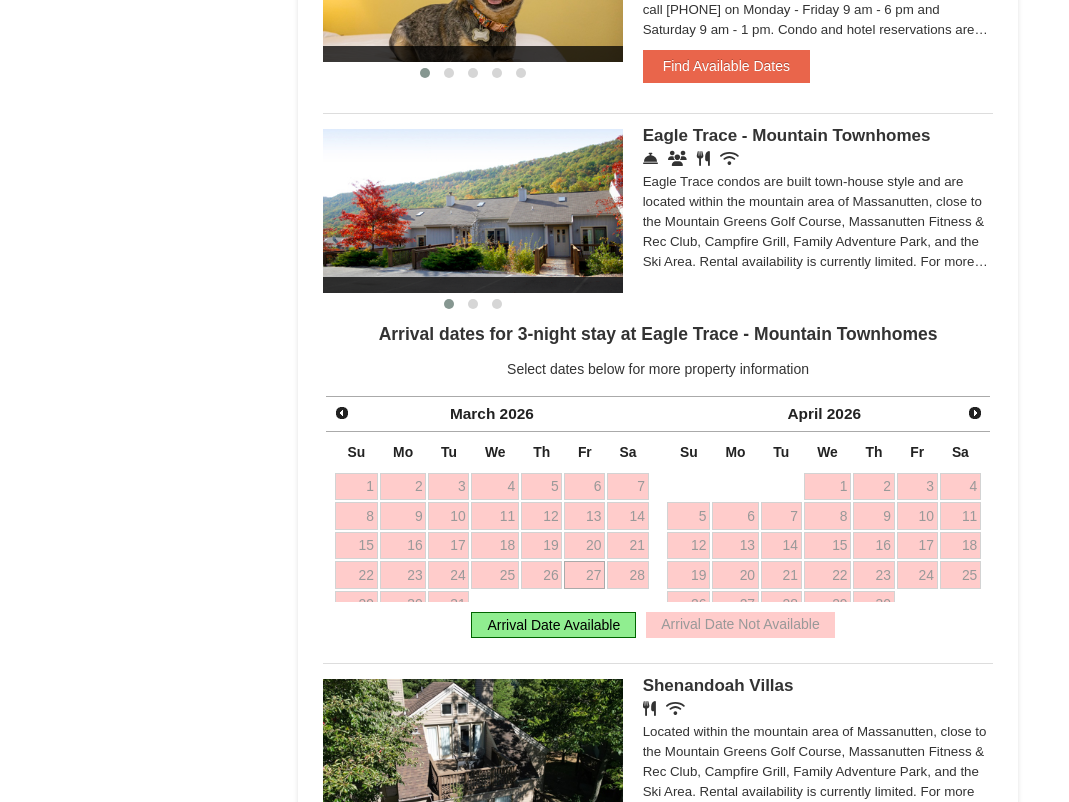 click on "Prev" at bounding box center (342, 413) 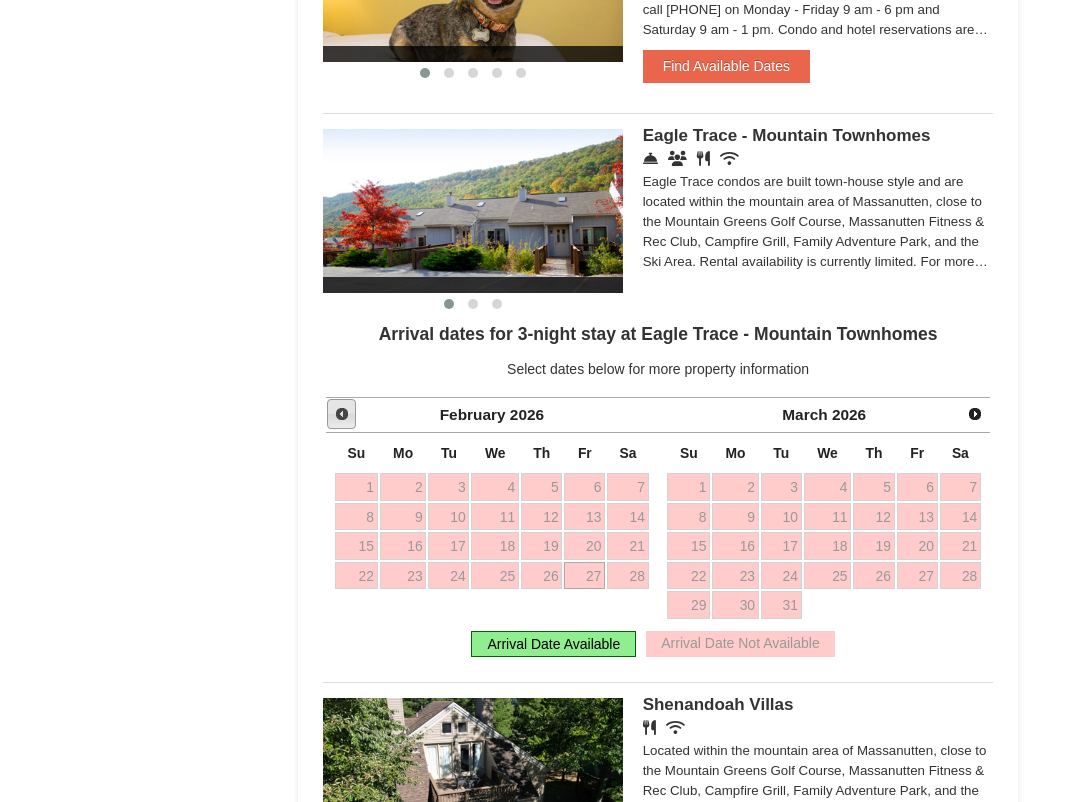 click on "Prev" at bounding box center [342, 414] 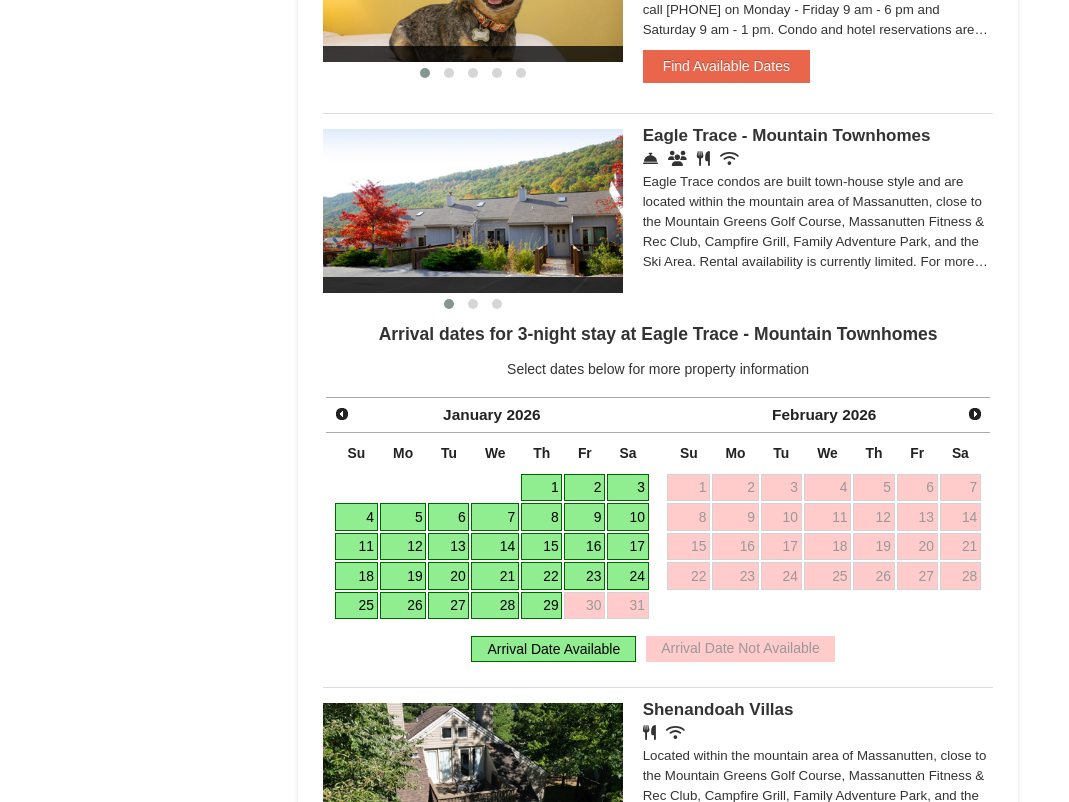 click on "5" at bounding box center (403, 517) 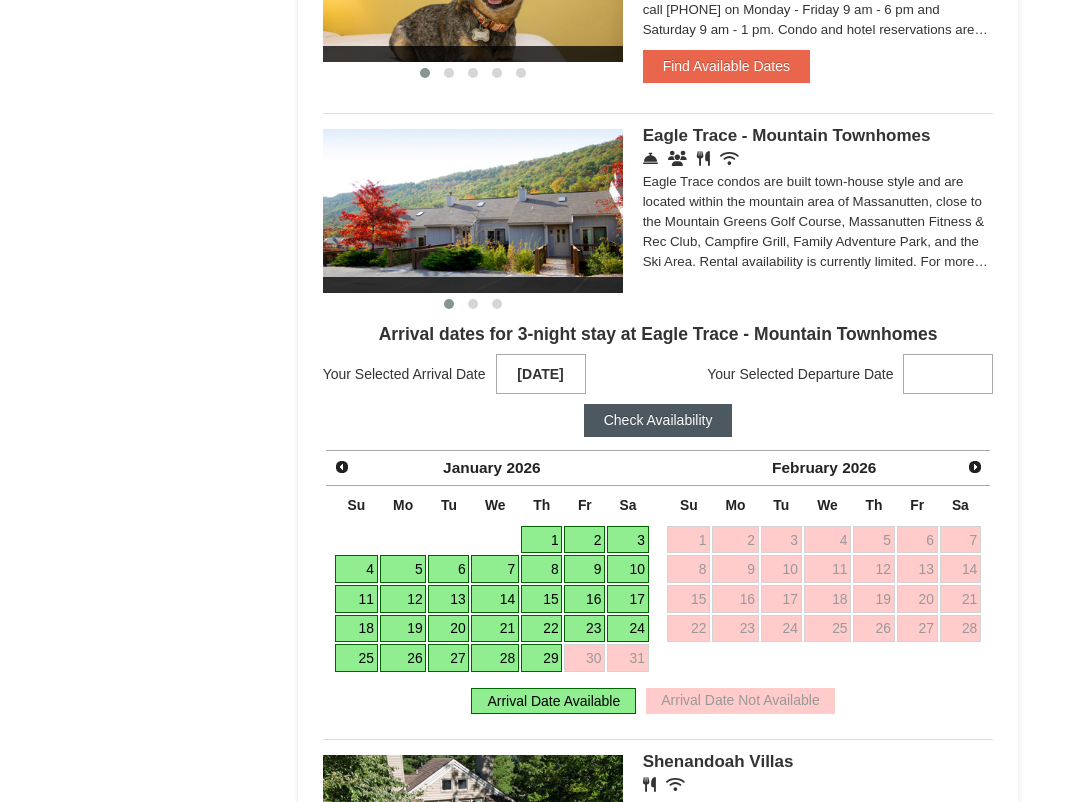 click at bounding box center [948, 374] 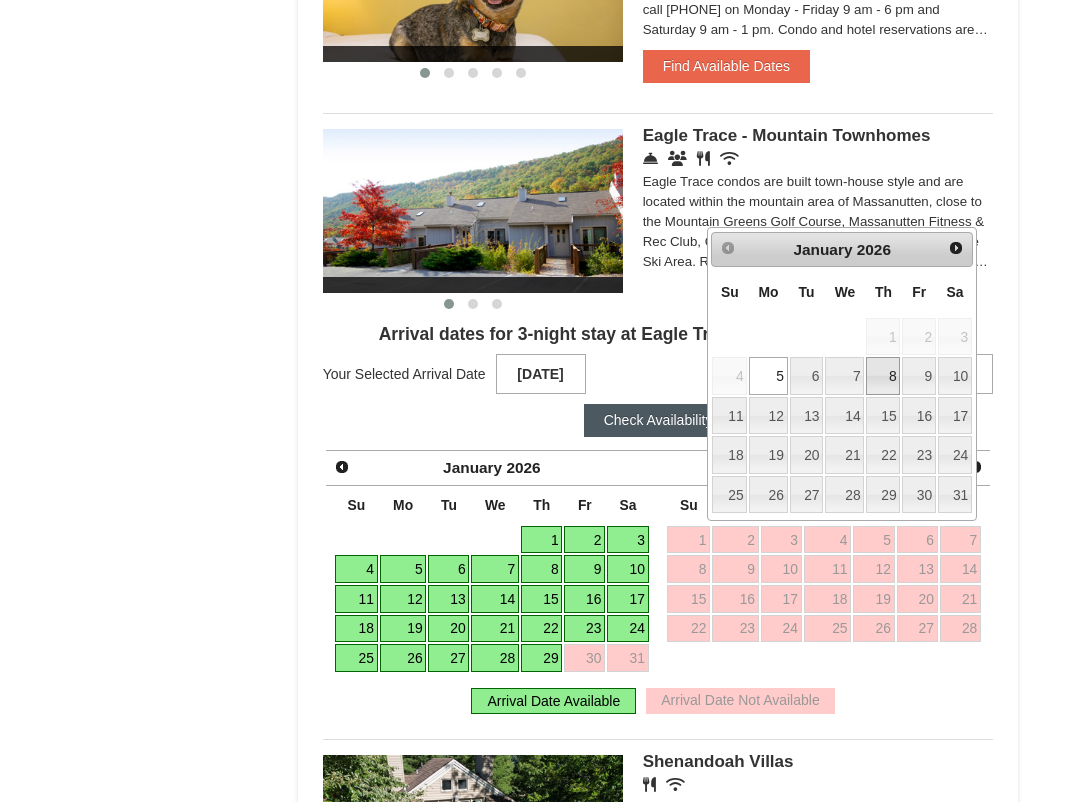 click on "8" at bounding box center (883, 376) 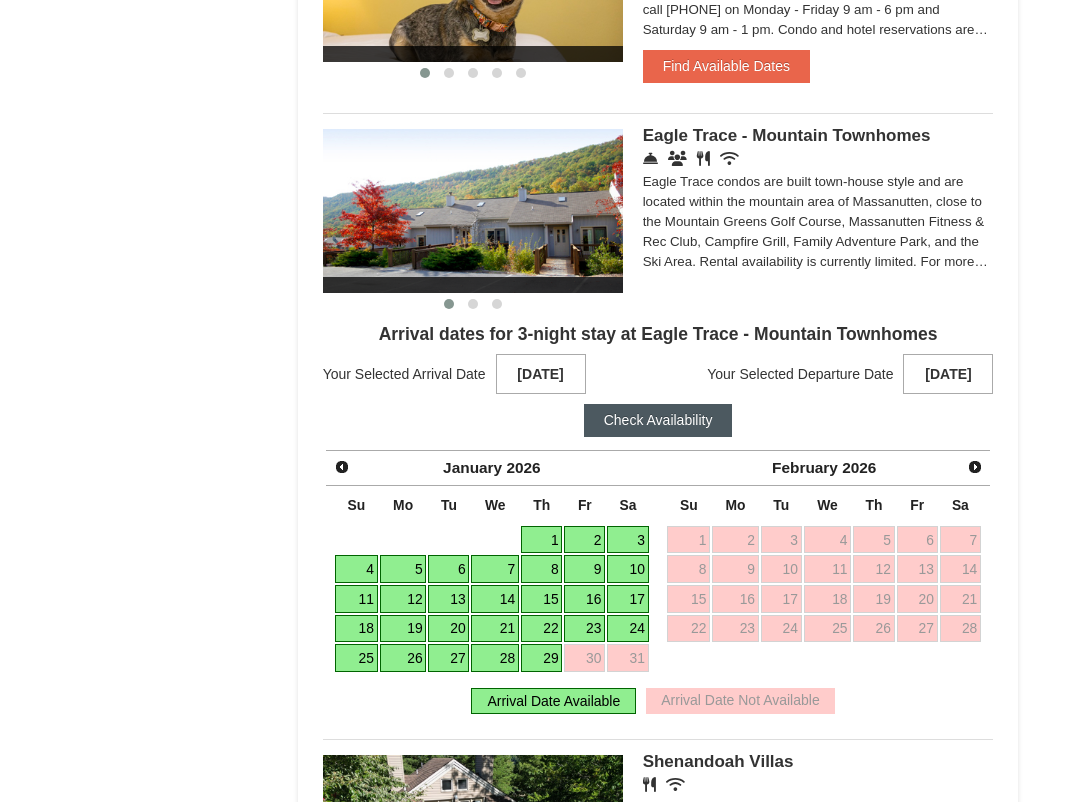 click on "Check Availability" at bounding box center [658, 420] 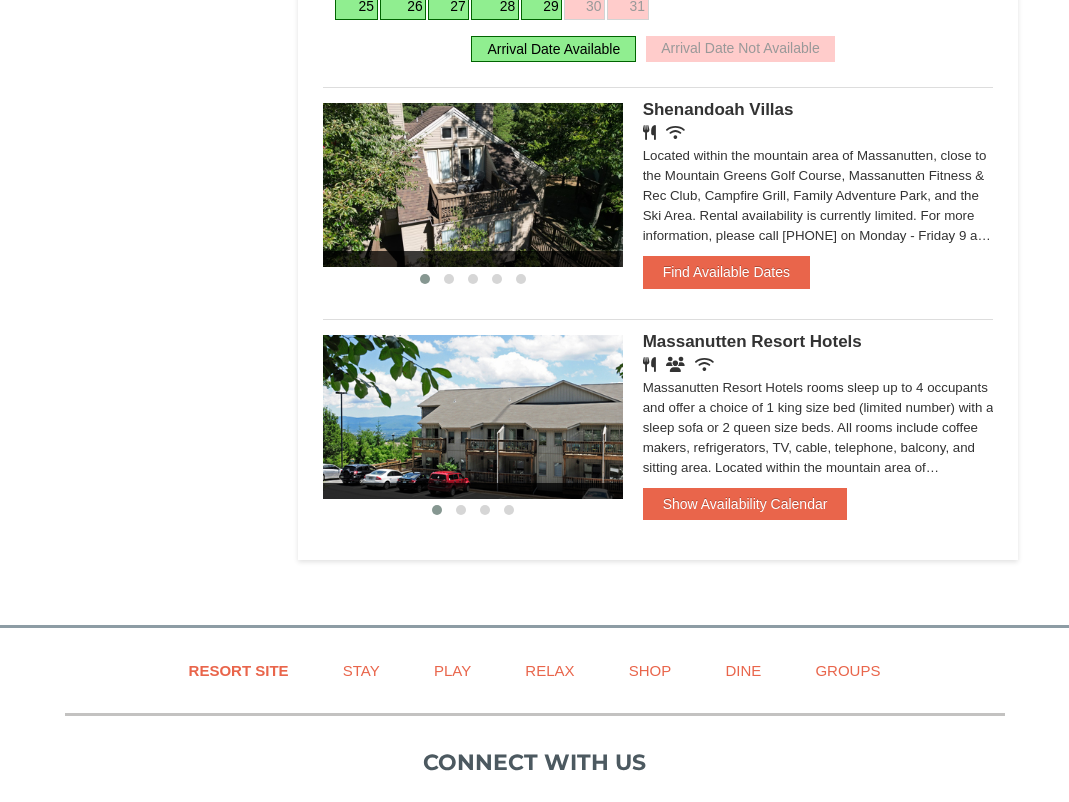 scroll, scrollTop: 1959, scrollLeft: 0, axis: vertical 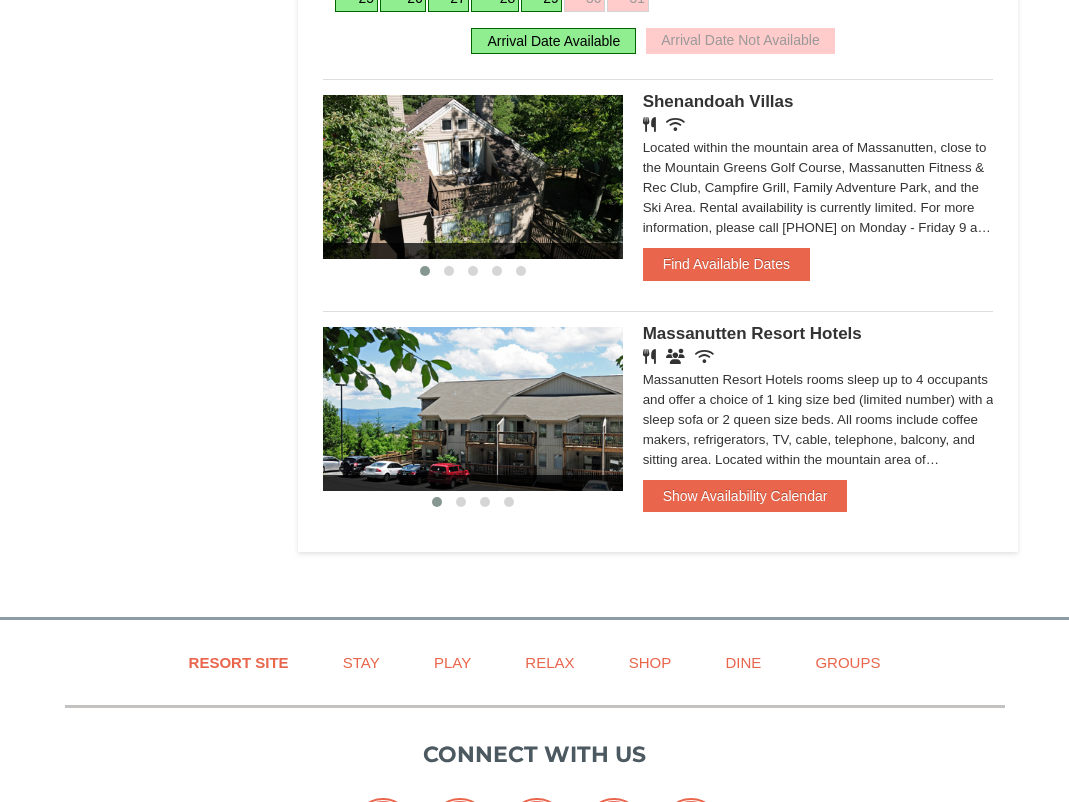 click on "Massanutten Resort Hotels
Restaurant Banquet Facilities Wireless Internet (free)
Massanutten Resort Hotels rooms sleep up to 4 occupants and offer a choice of 1 king size bed (limited number) with a sleep sofa or 2 queen size beds. All rooms include coffee makers, refrigerators, TV, cable, telephone, balcony, and sitting area. Located within the mountain area of Massanutten, close to the Mountain Greens Golf Course, Massanutten Fitness & Rec Club, Campfire Grill Restaurant, Family Adventure Park, and the Ski Area.
Rental availability is currently limited. For more information, please call 540.289.4952 on Monday - Friday 9 am - 6 pm and Saturday 9 am - 1 pm. Condo and hotel reservations are subject to a $25 change fee.
We look forward to welcoming you!" at bounding box center (818, 403) 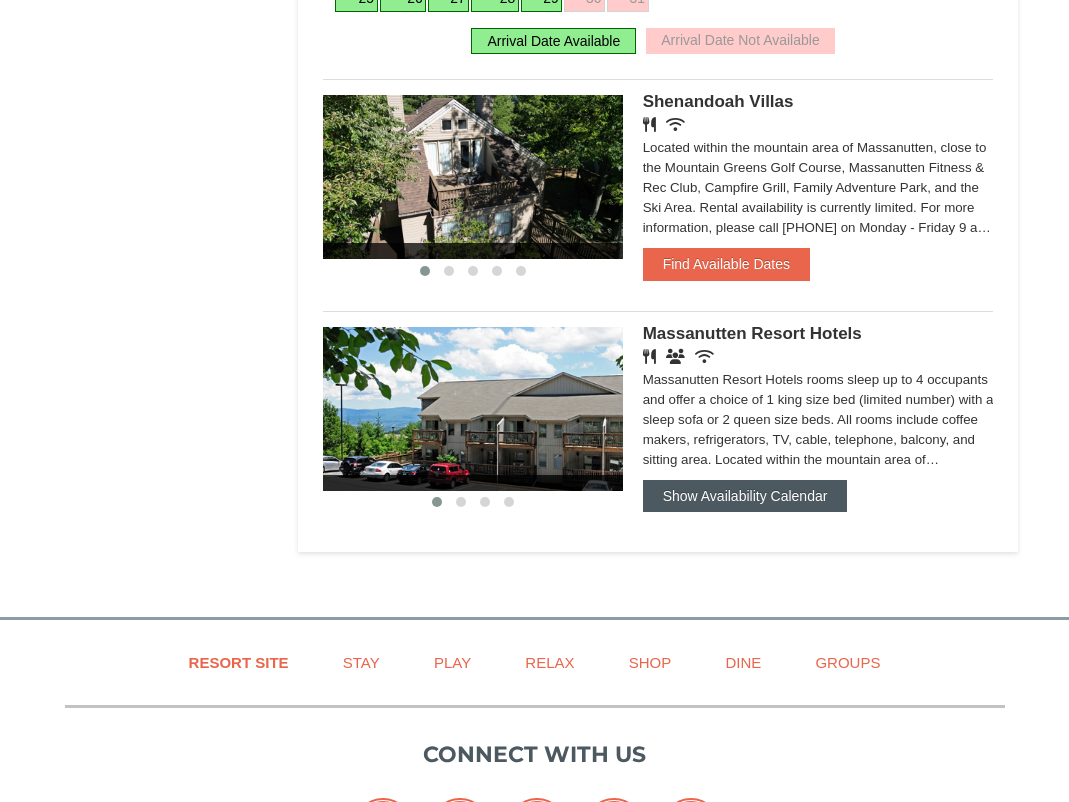click on "Show Availability Calendar" at bounding box center (745, 496) 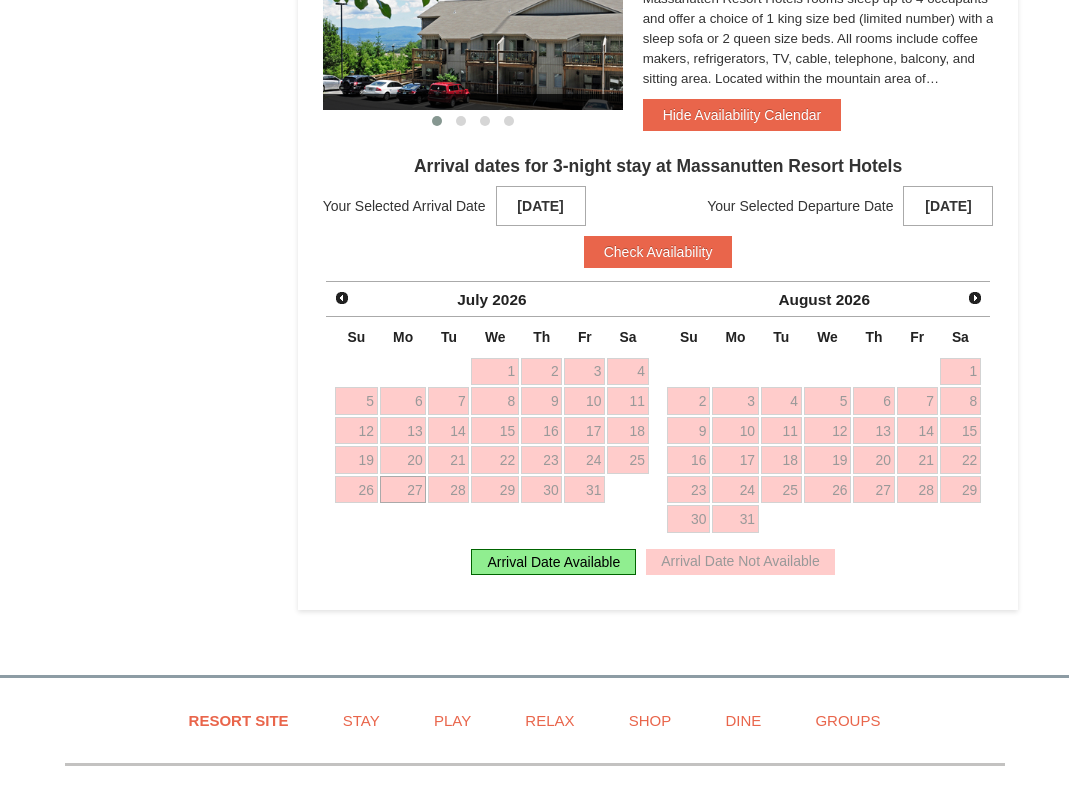 scroll, scrollTop: 2342, scrollLeft: 0, axis: vertical 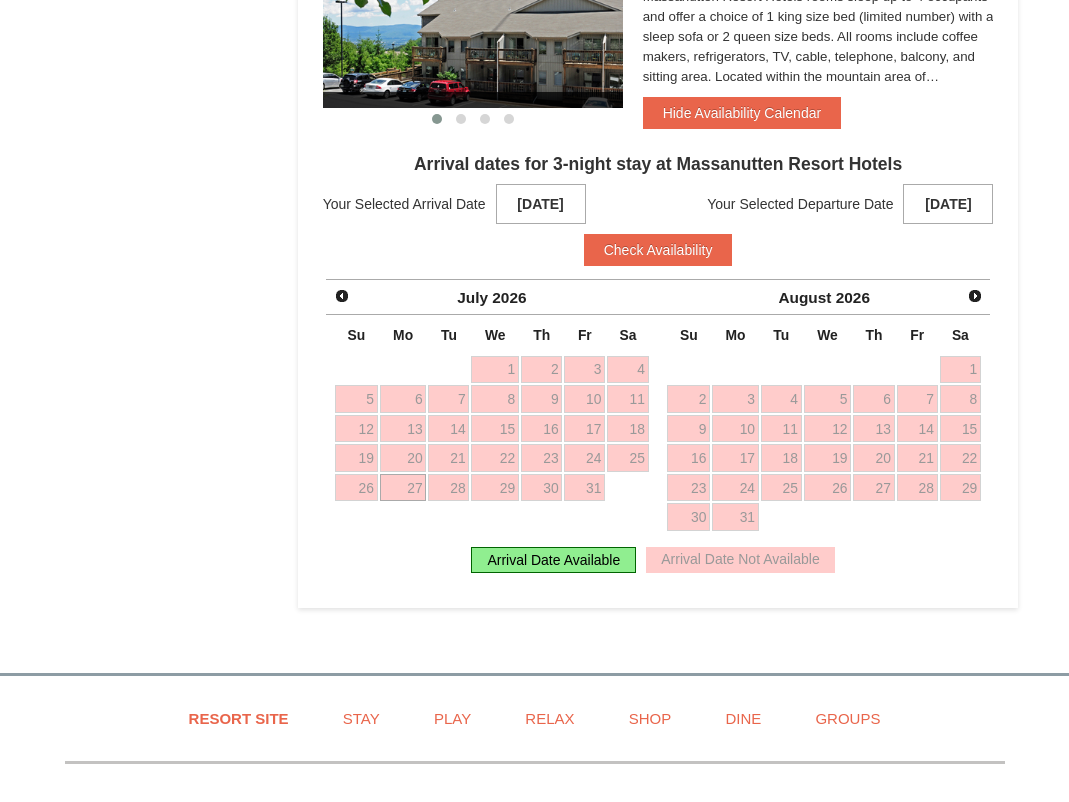 click on "Prev" at bounding box center [342, 296] 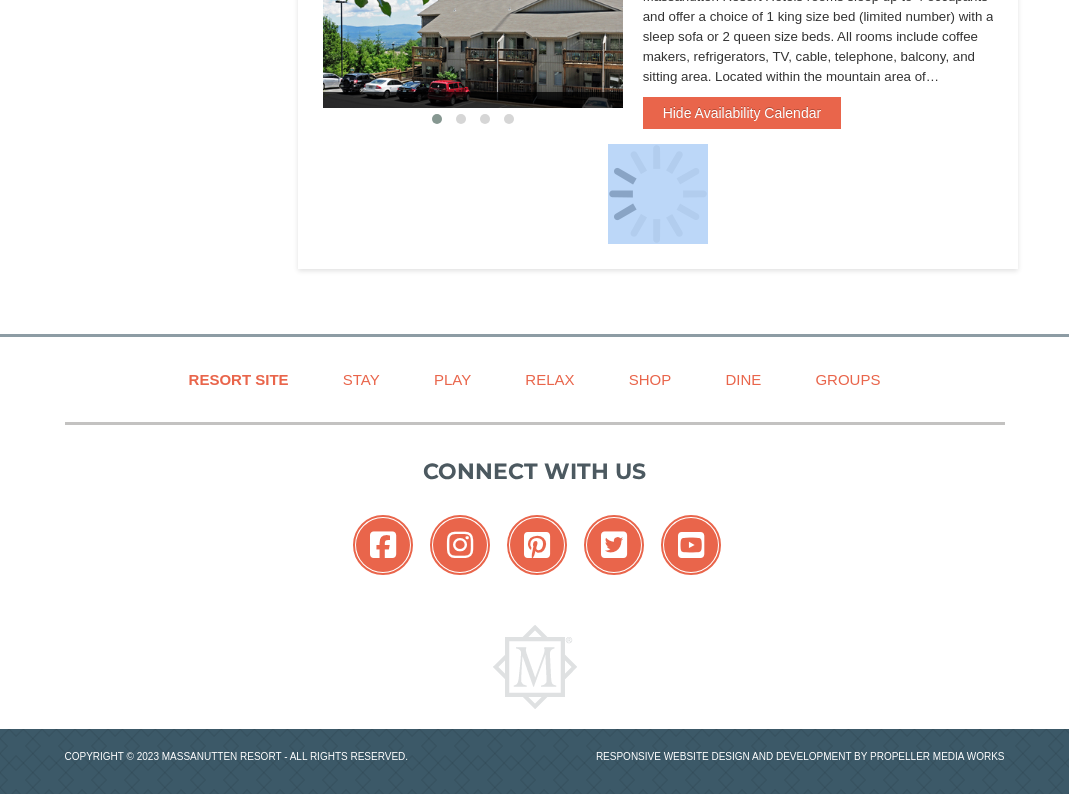 click on "×
Categories
Map
List
Filter
My Itinerary
Questions?  1-540-289-9441
Lodging
Arrival Please format dates MM/DD/YYYY Please format dates MM/DD/YYYY
Departure Please format dates MM/DD/YYYY Please format dates MM/DD/YYYY
Adults" at bounding box center [534, -979] 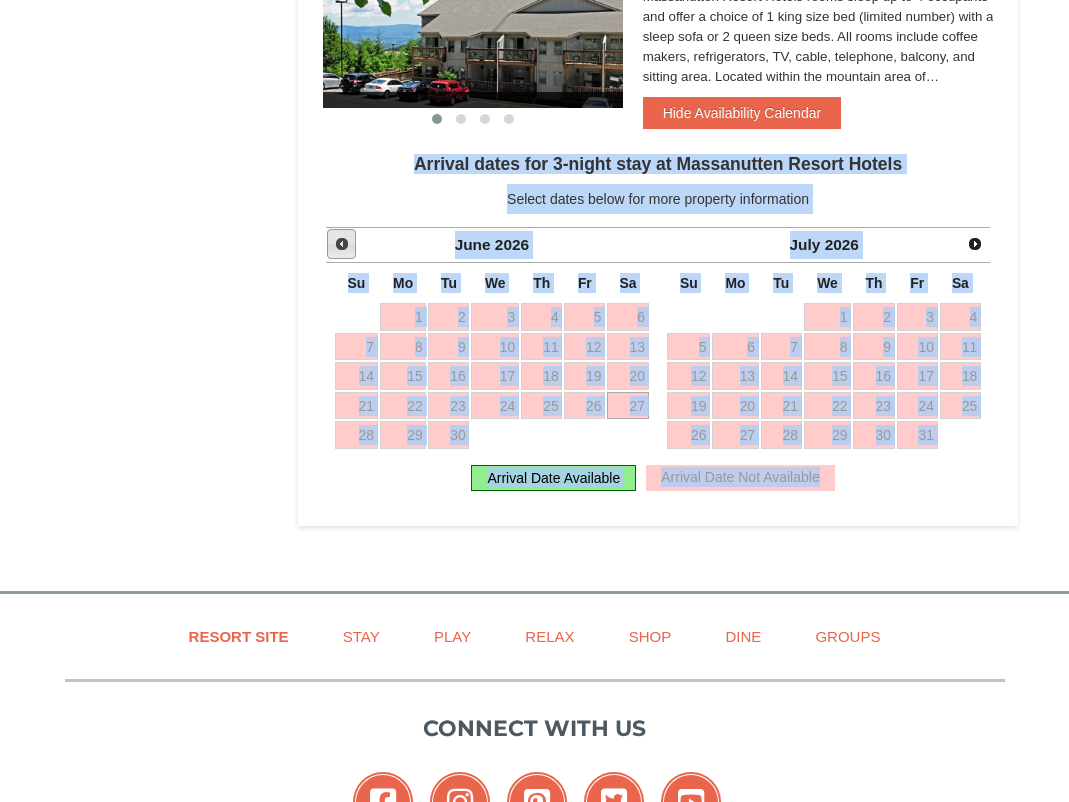 click on "Prev" at bounding box center [342, 244] 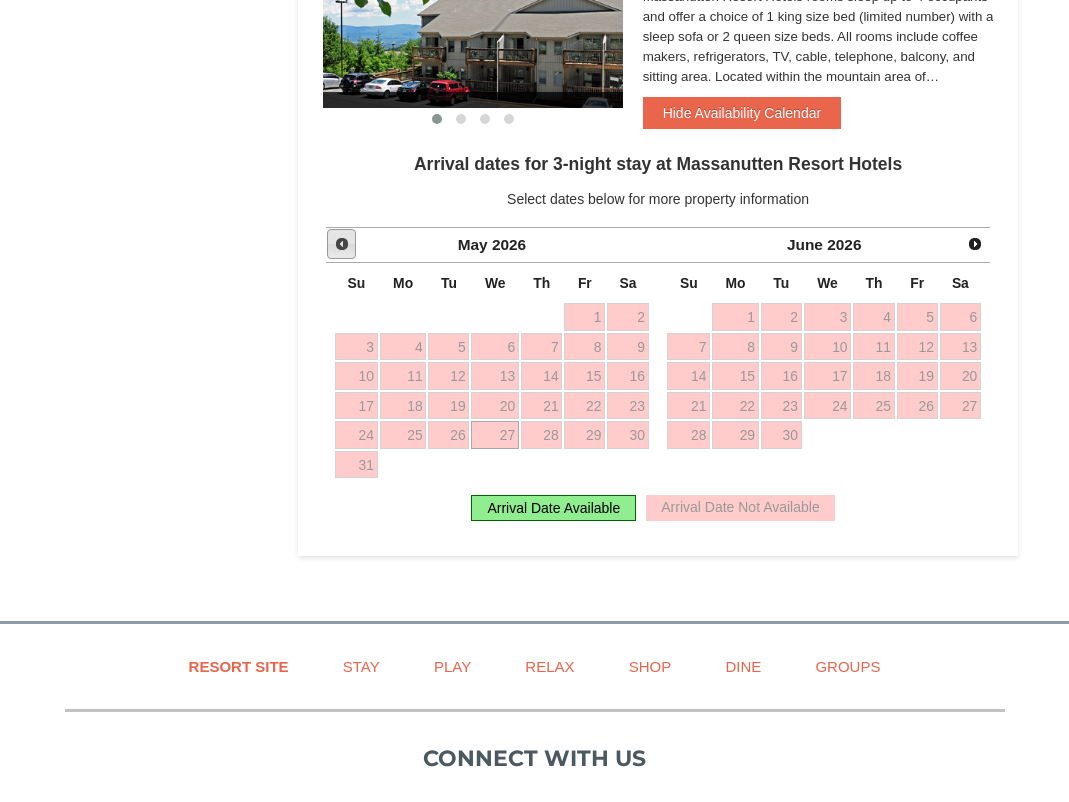 click on "Prev" at bounding box center [342, 244] 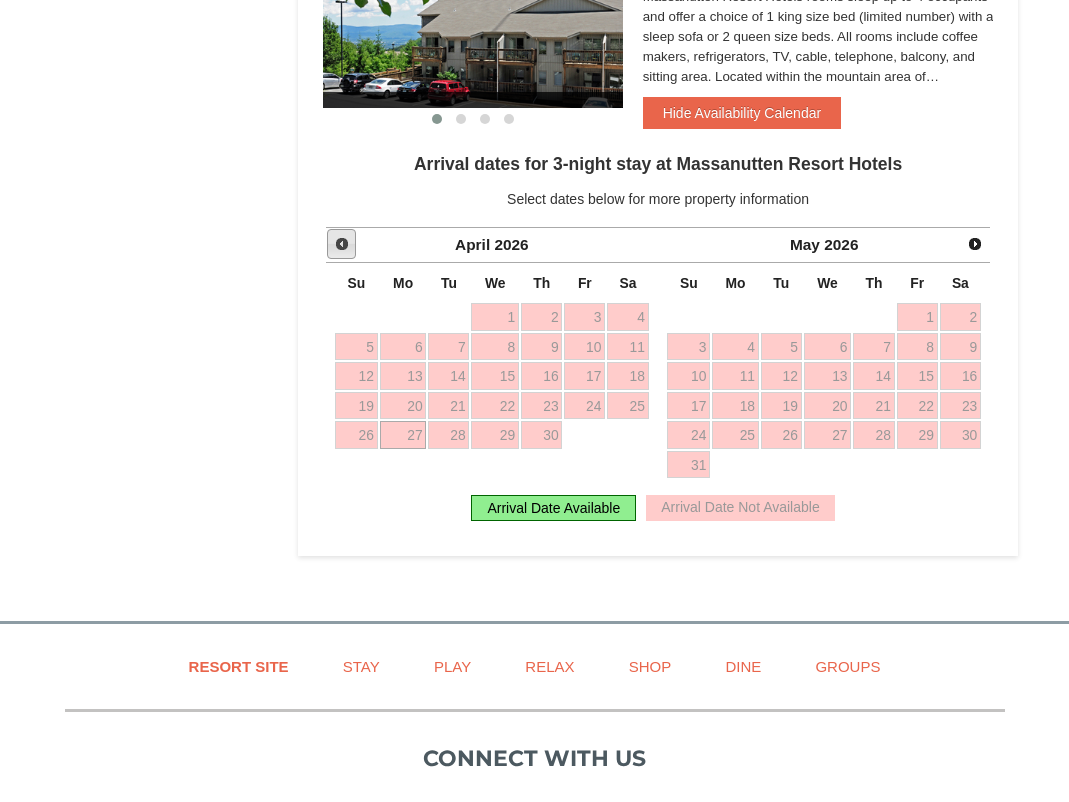click on "Prev" at bounding box center [342, 244] 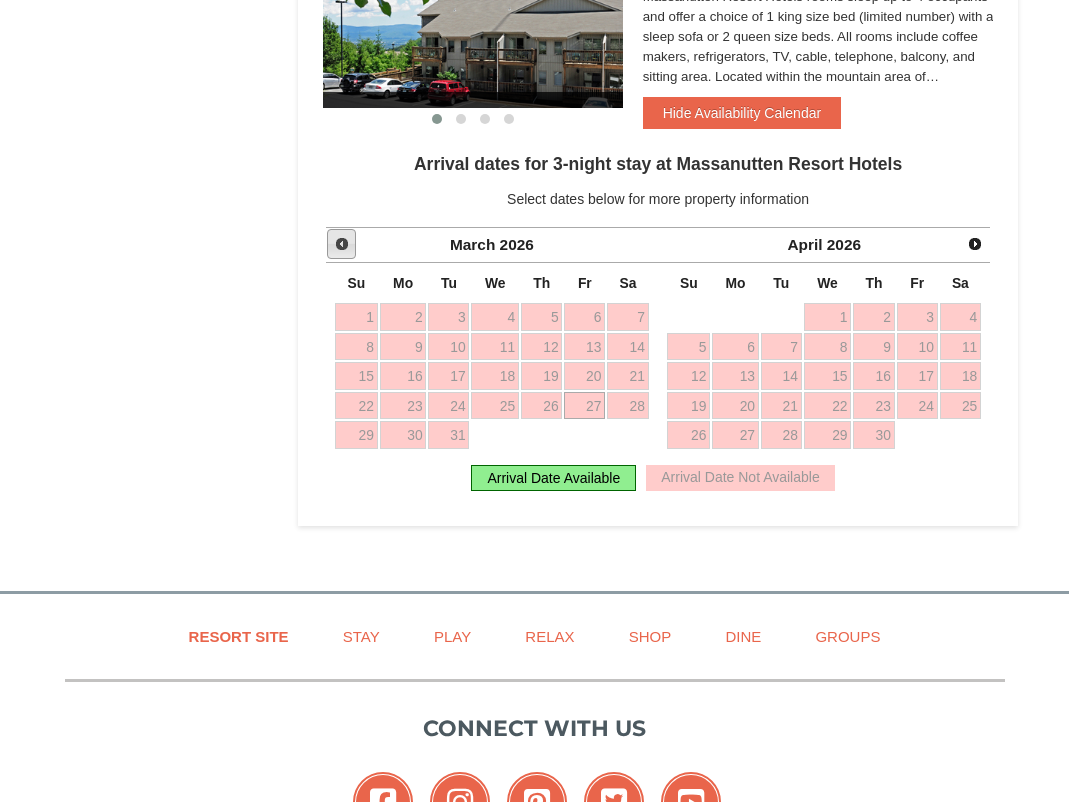 click on "Prev" at bounding box center (342, 244) 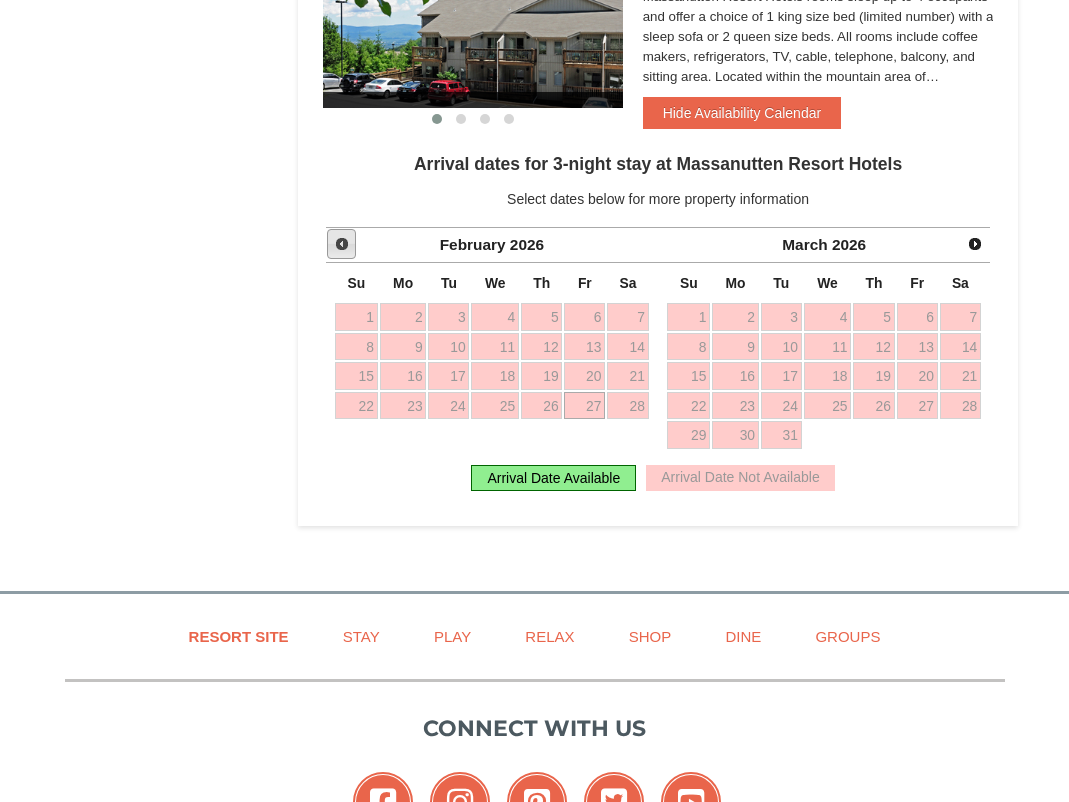 click on "Prev" at bounding box center [342, 244] 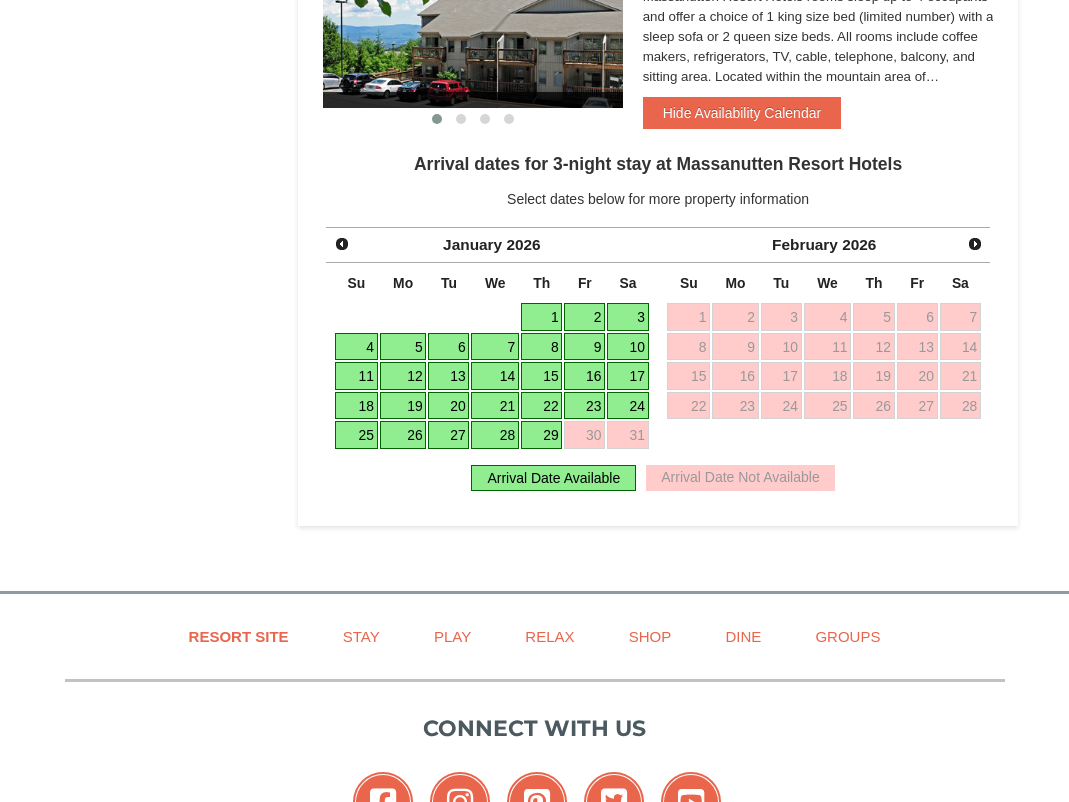 click on "26" at bounding box center [403, 435] 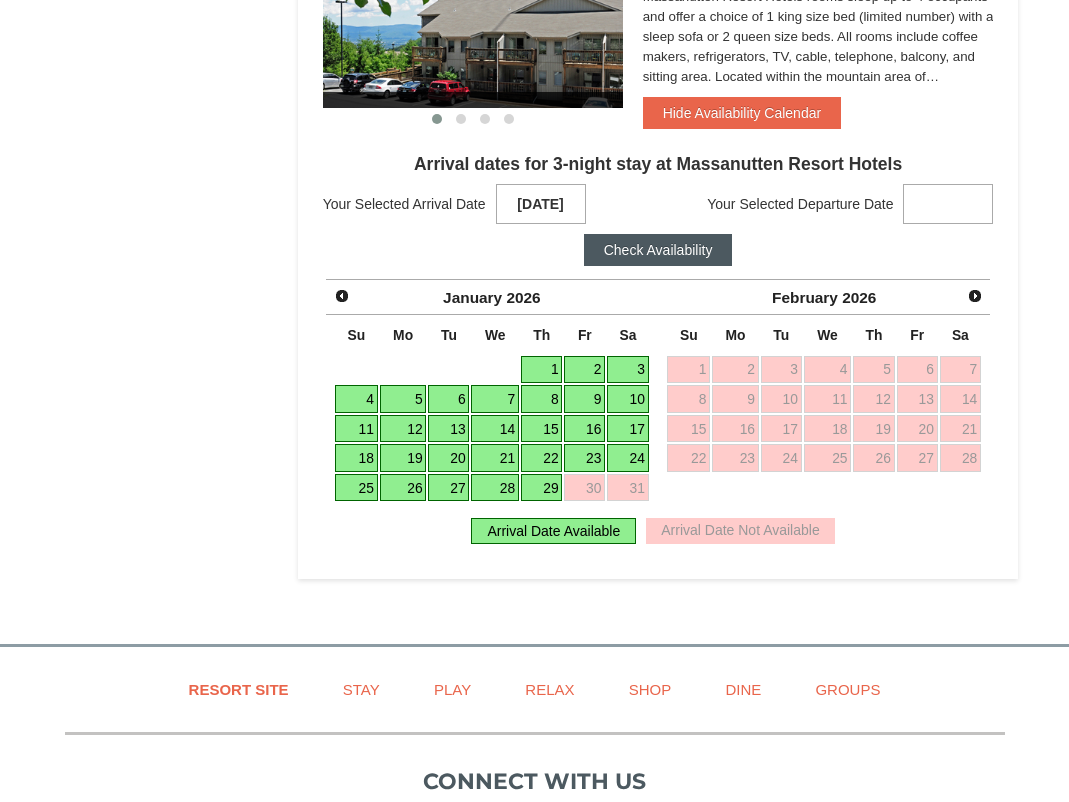 click at bounding box center [948, 204] 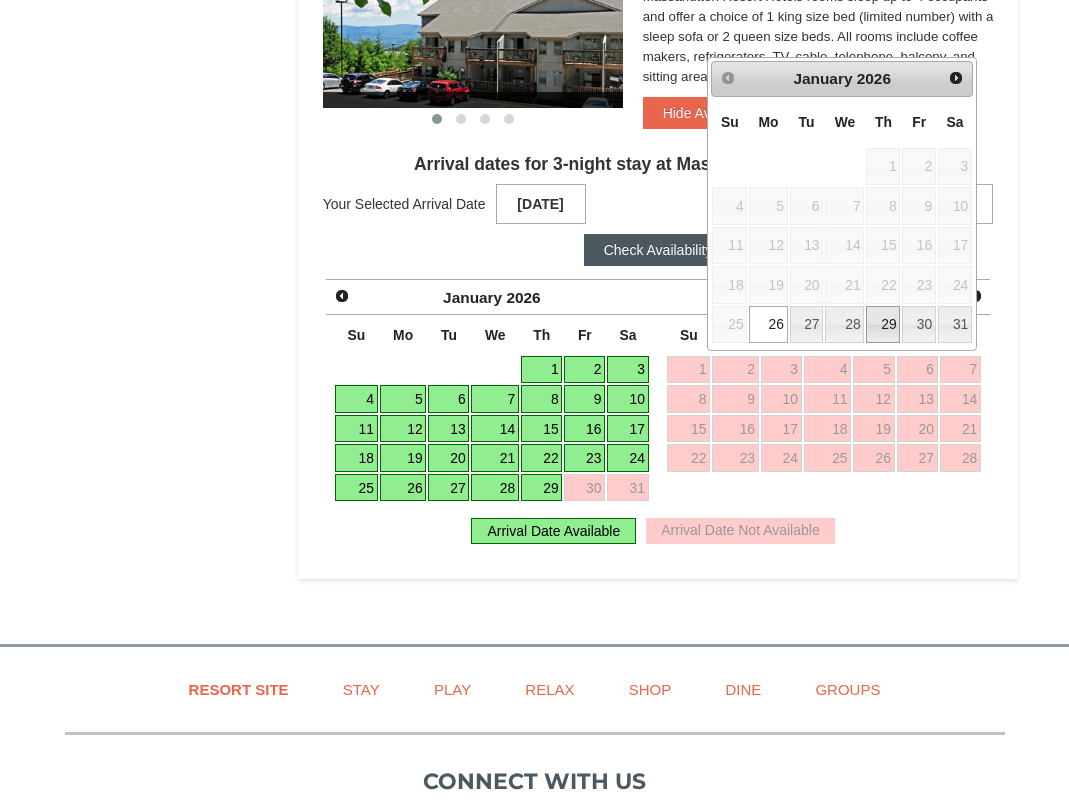 click on "29" at bounding box center (883, 325) 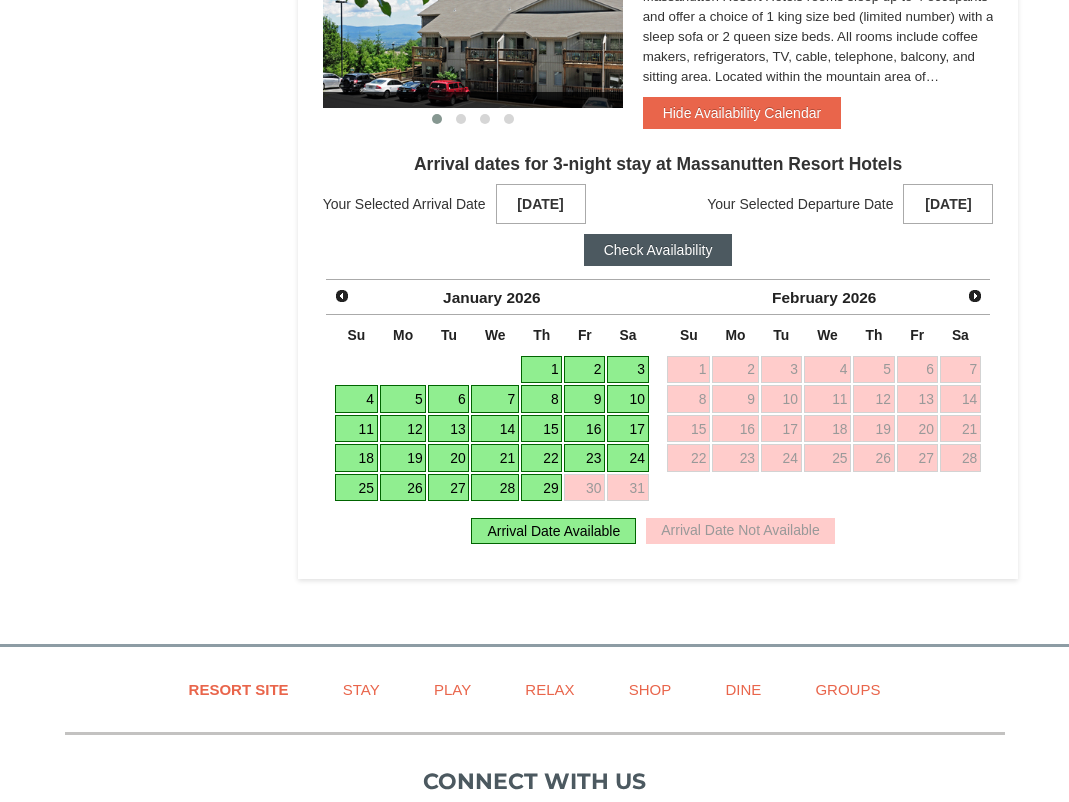 click on "Check Availability" at bounding box center (658, 250) 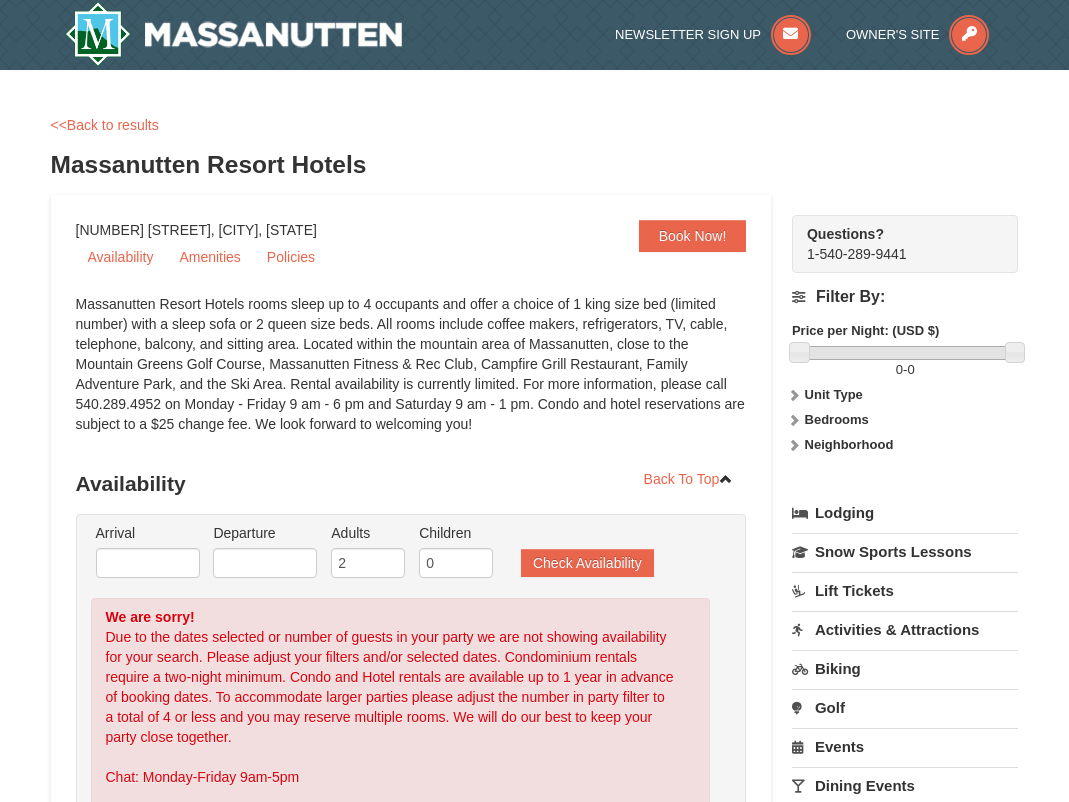 scroll, scrollTop: 0, scrollLeft: 0, axis: both 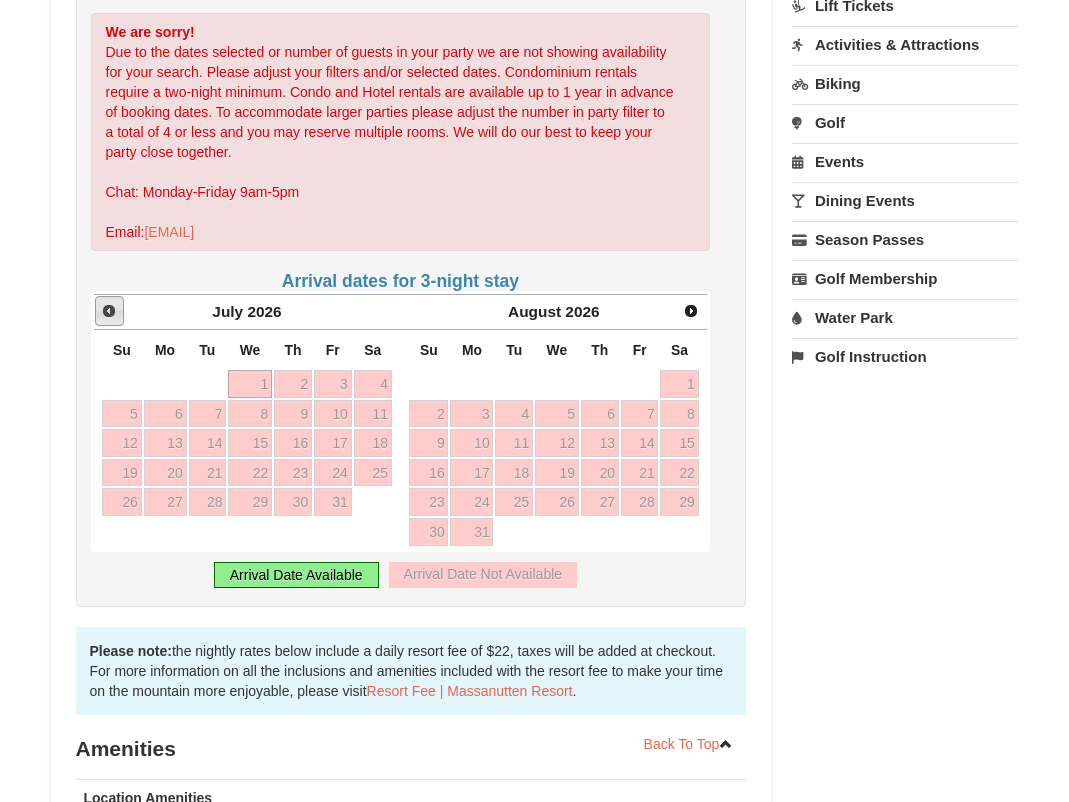 click on "Prev" at bounding box center (109, 311) 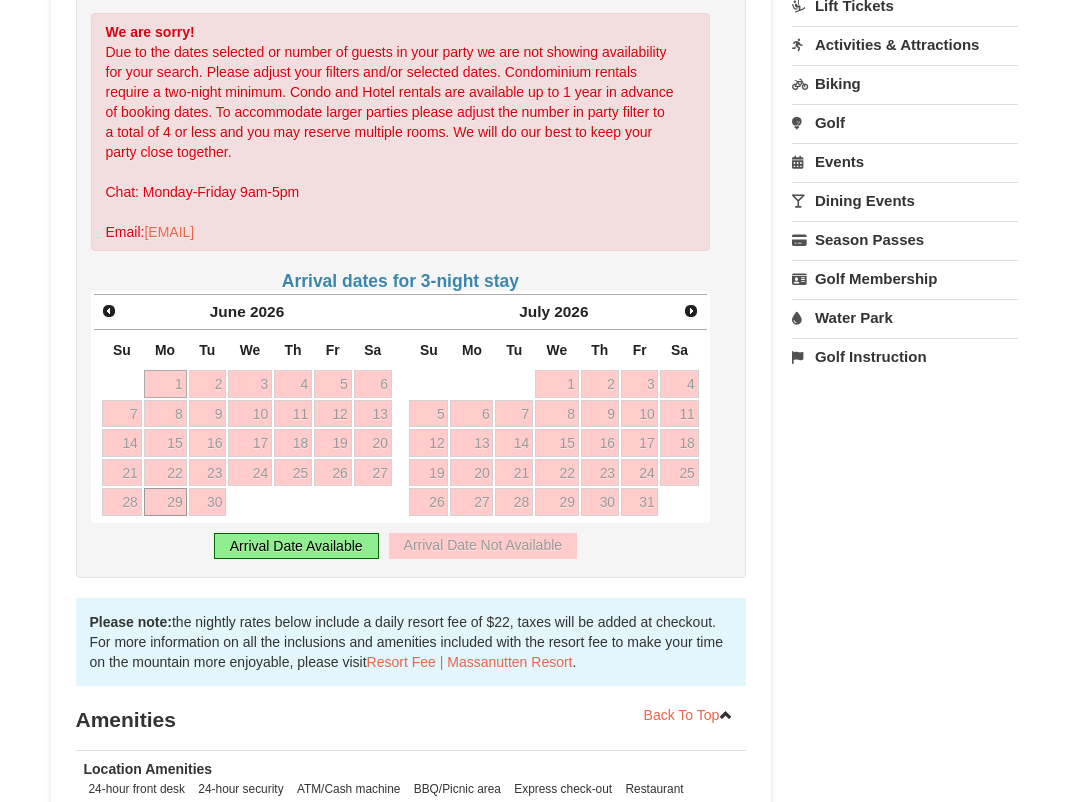 click on "29" at bounding box center [165, 502] 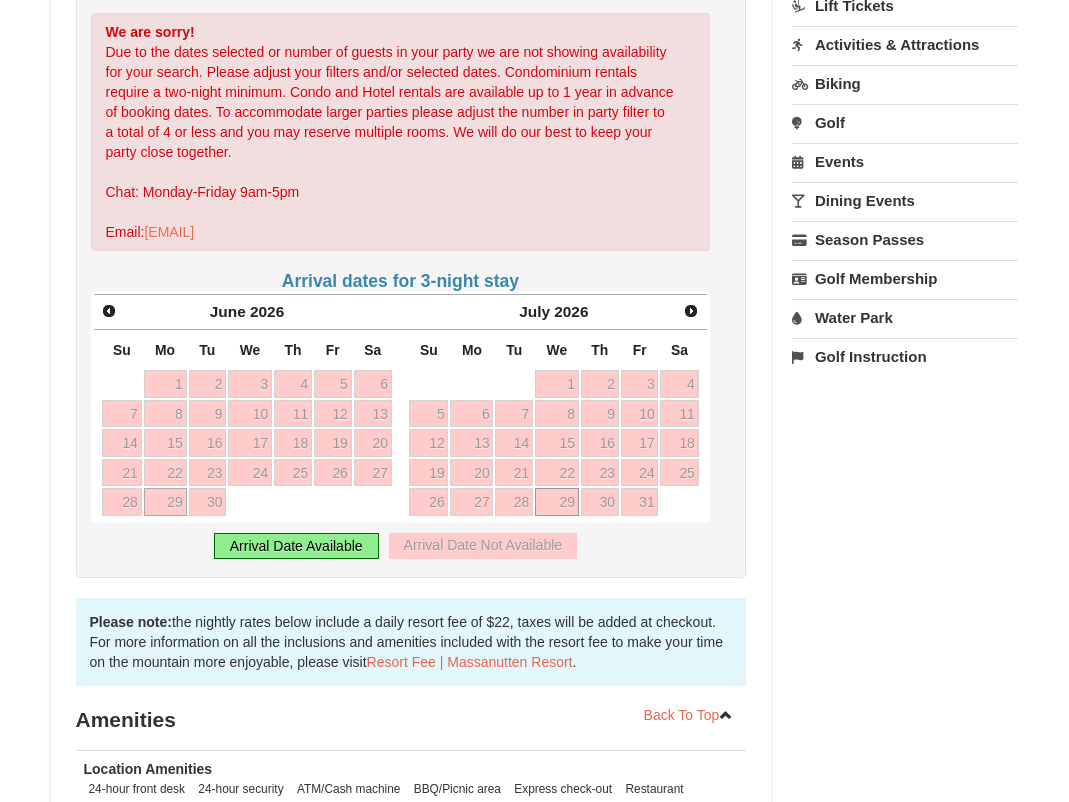 click on "29" at bounding box center (557, 502) 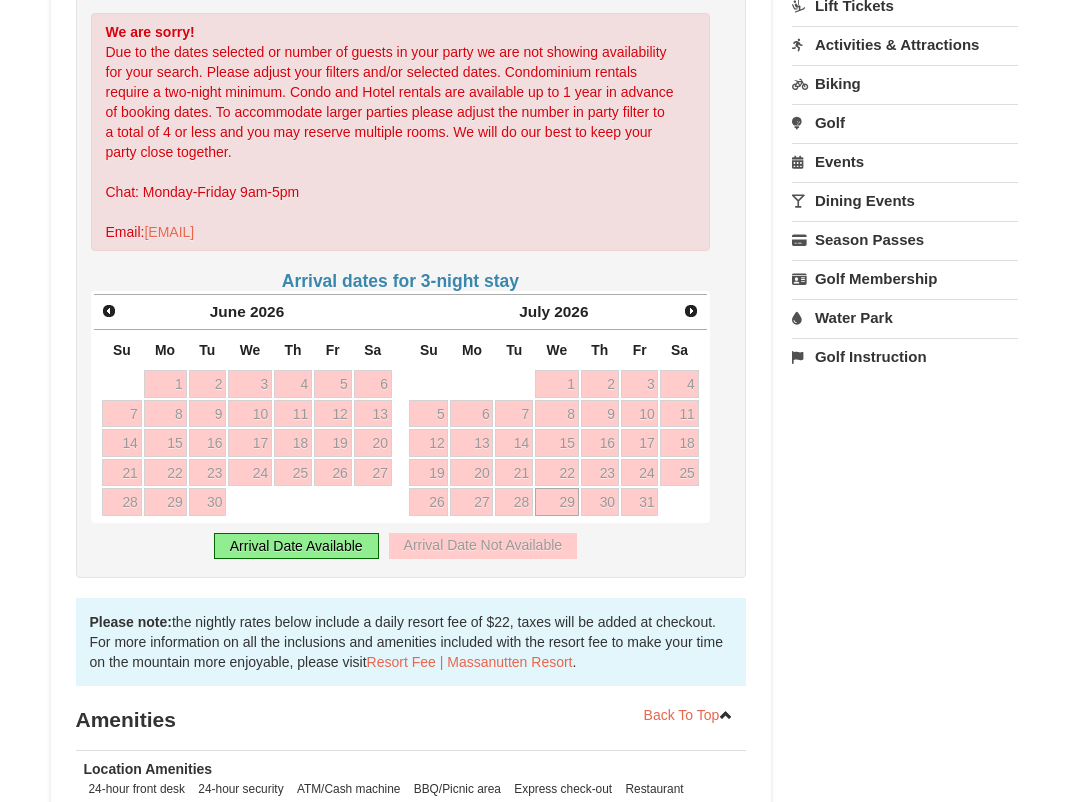 click on "29" at bounding box center (557, 502) 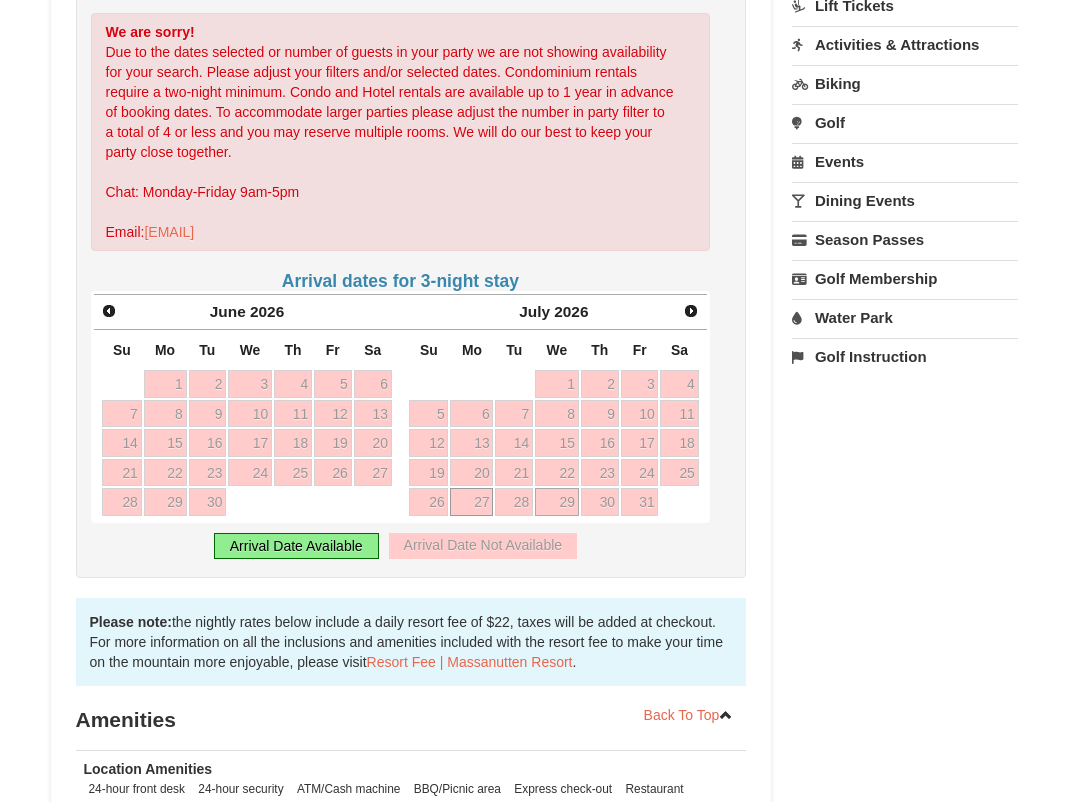 click on "27" at bounding box center [471, 502] 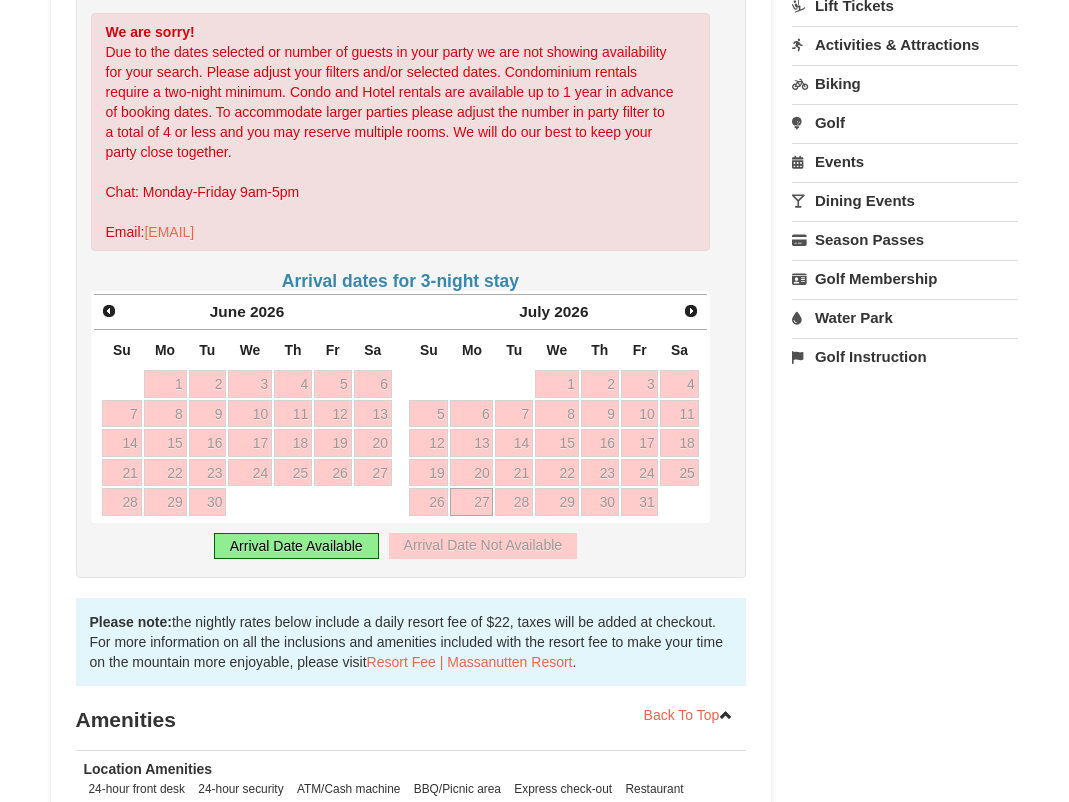 click on "27" at bounding box center [471, 502] 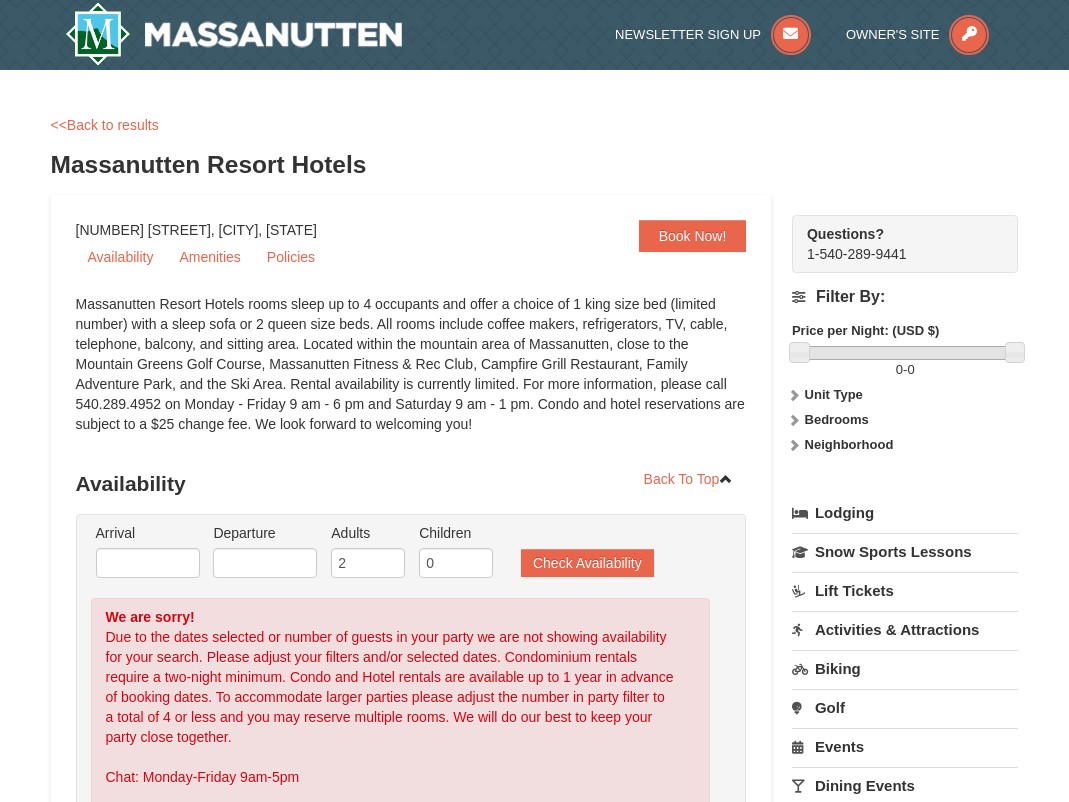 scroll, scrollTop: 0, scrollLeft: 0, axis: both 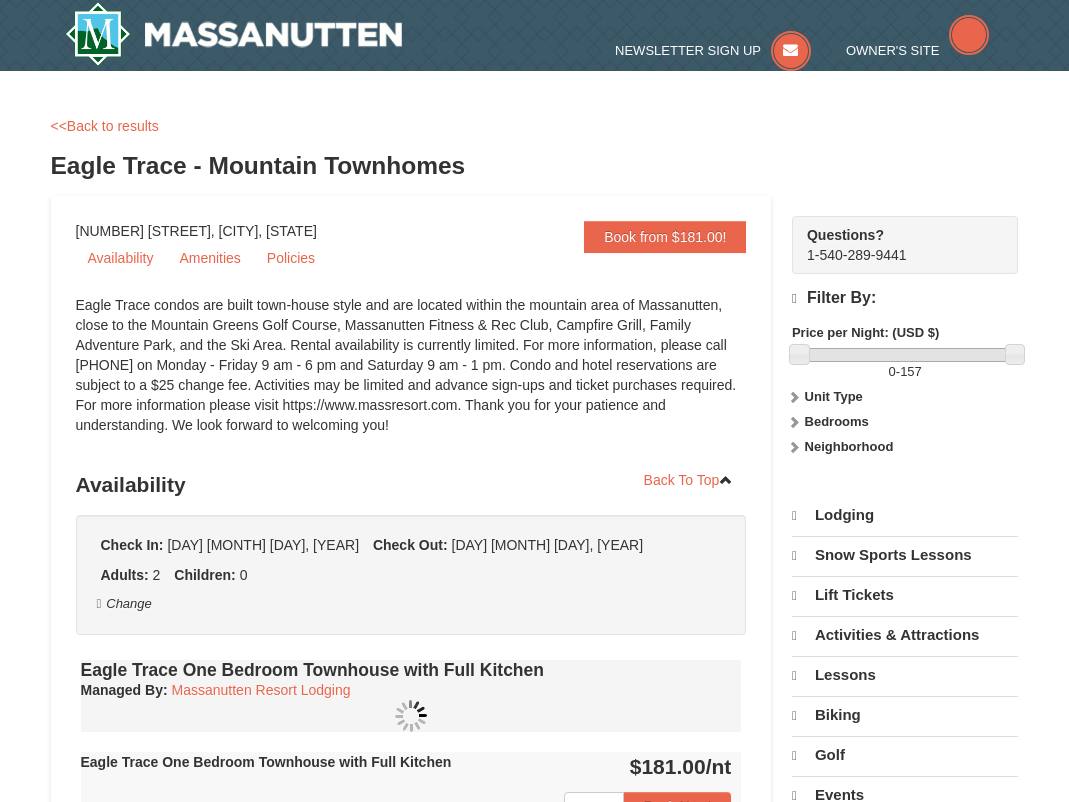 select on "8" 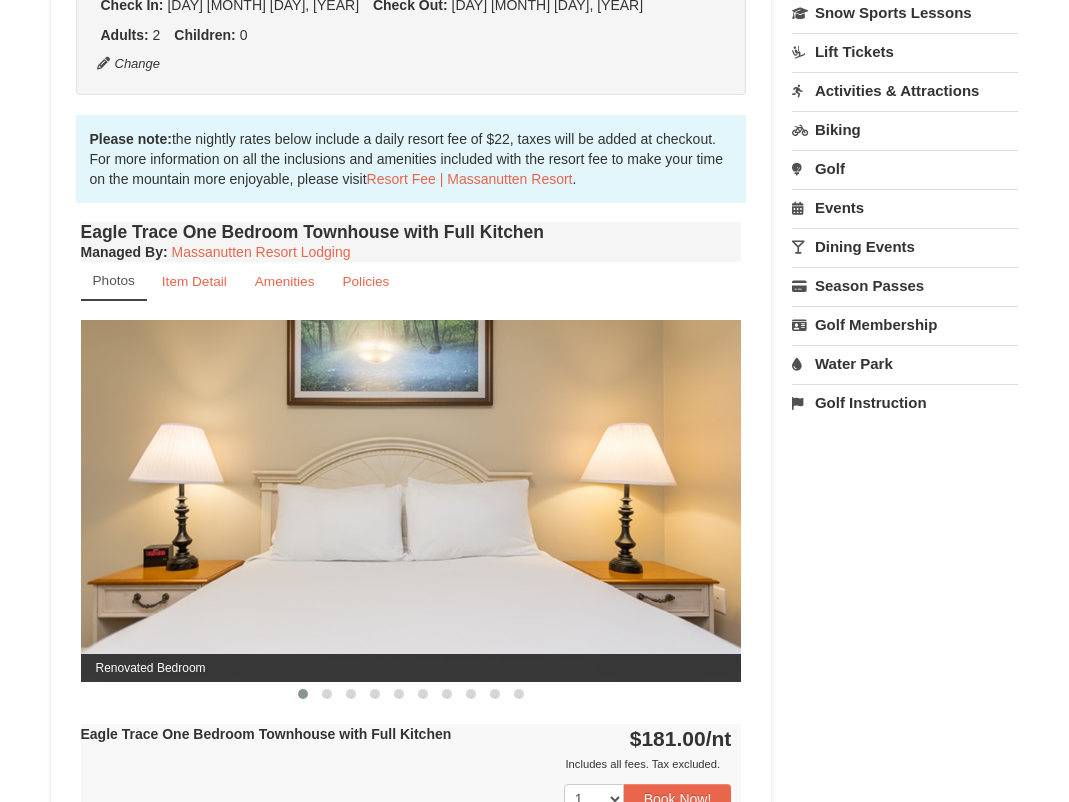 scroll, scrollTop: 527, scrollLeft: 0, axis: vertical 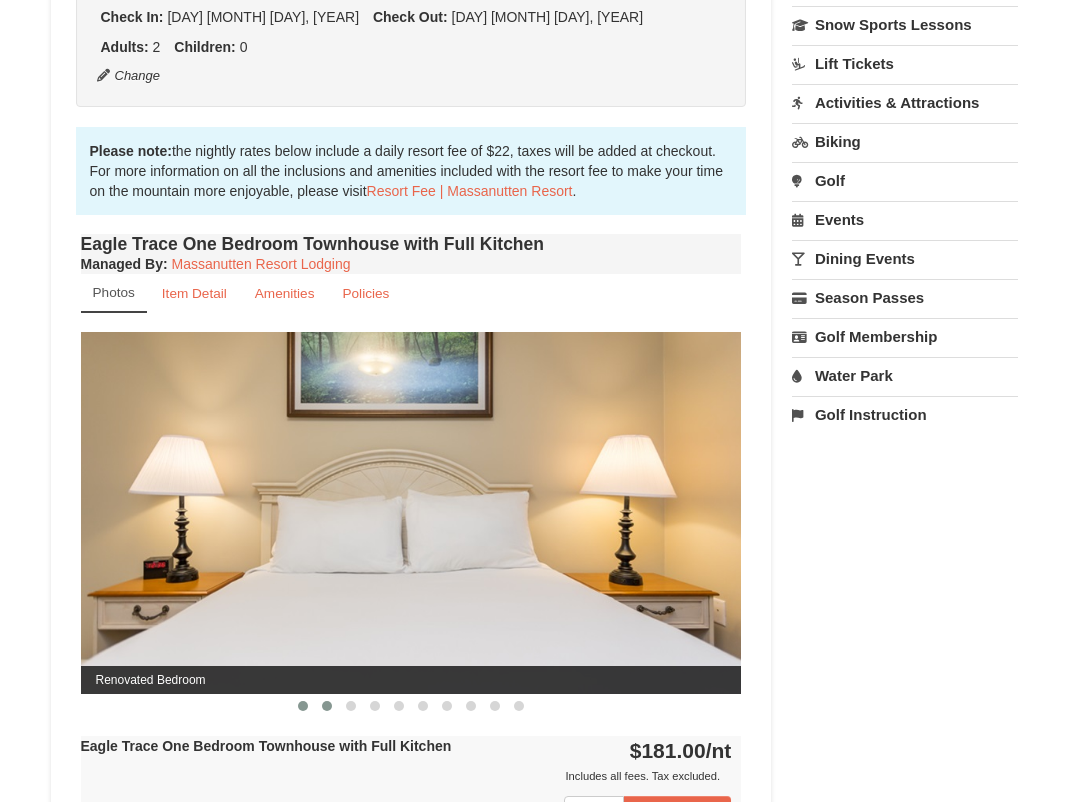 click at bounding box center (327, 706) 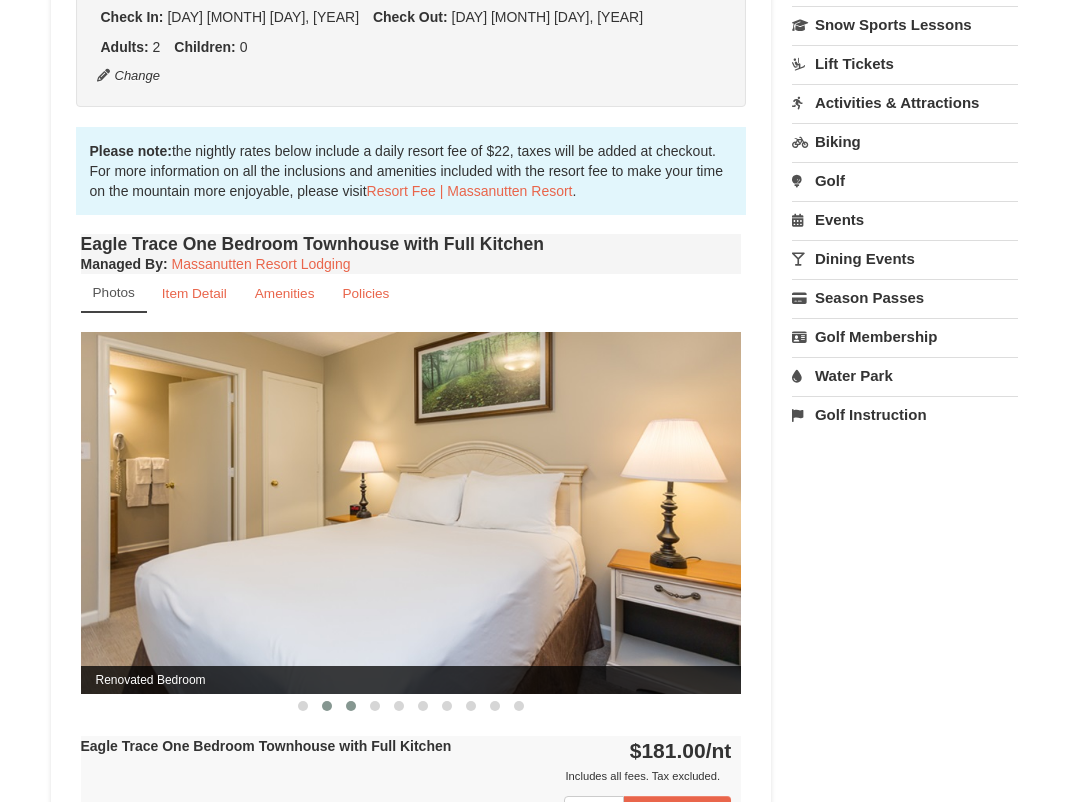 click at bounding box center [351, 706] 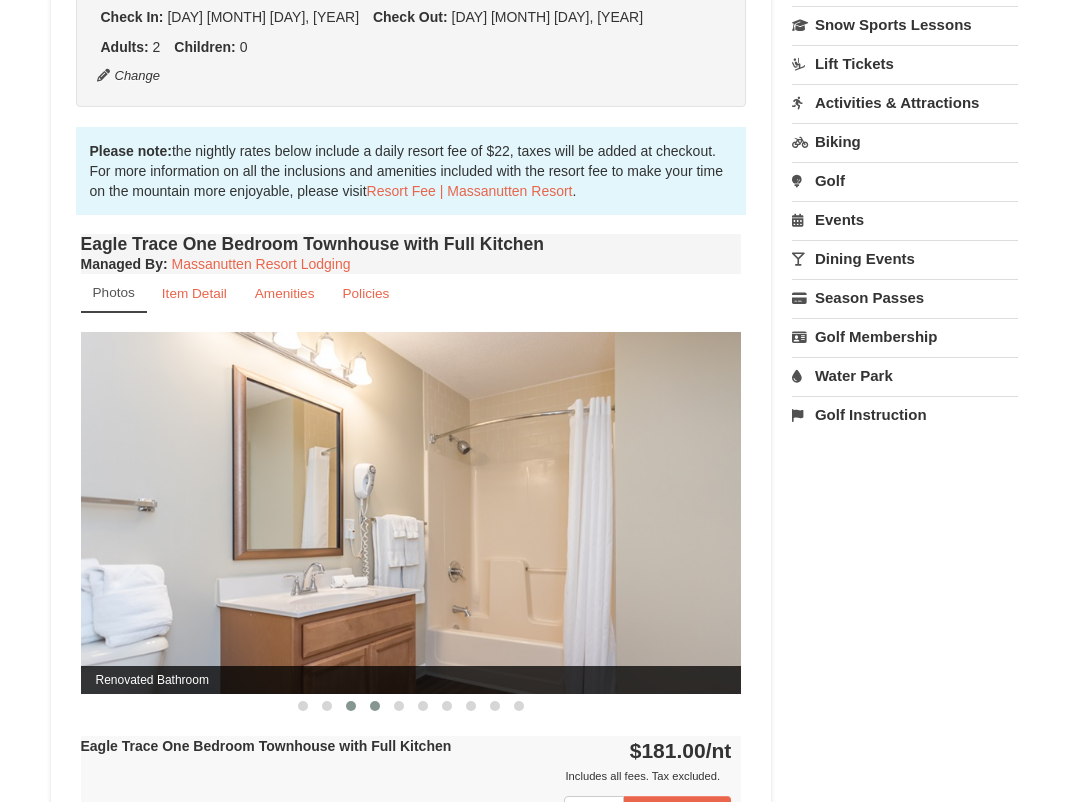 click at bounding box center (375, 706) 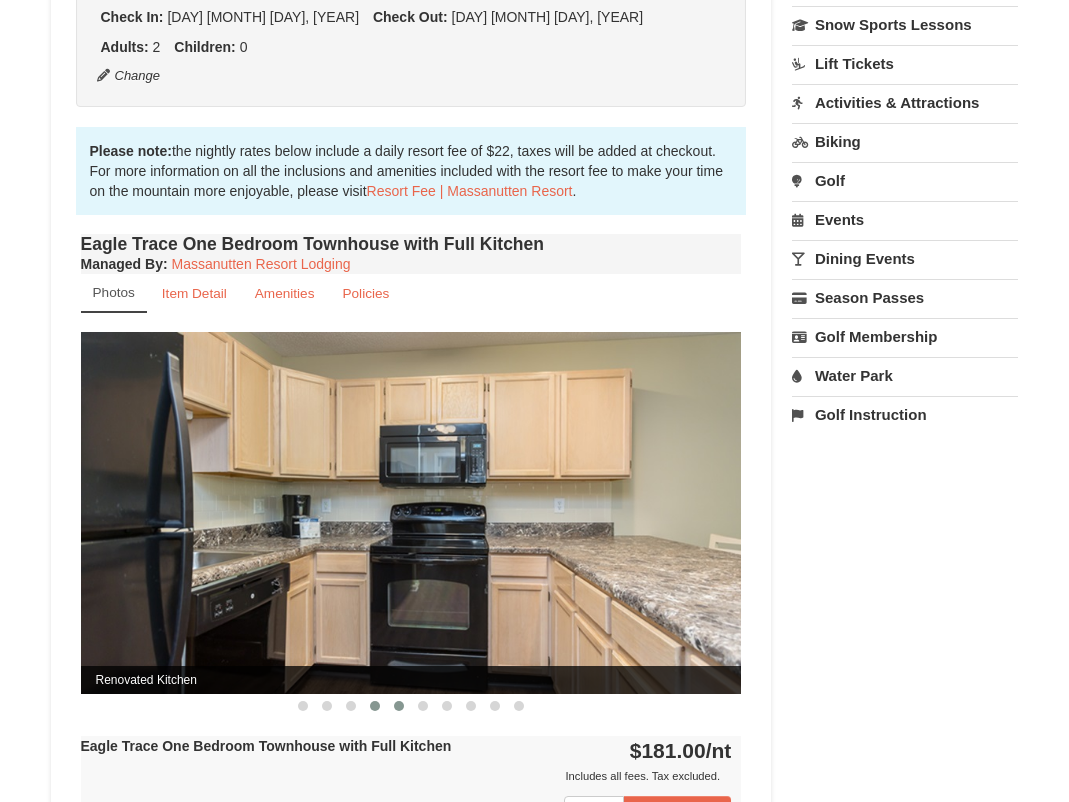 click at bounding box center [399, 706] 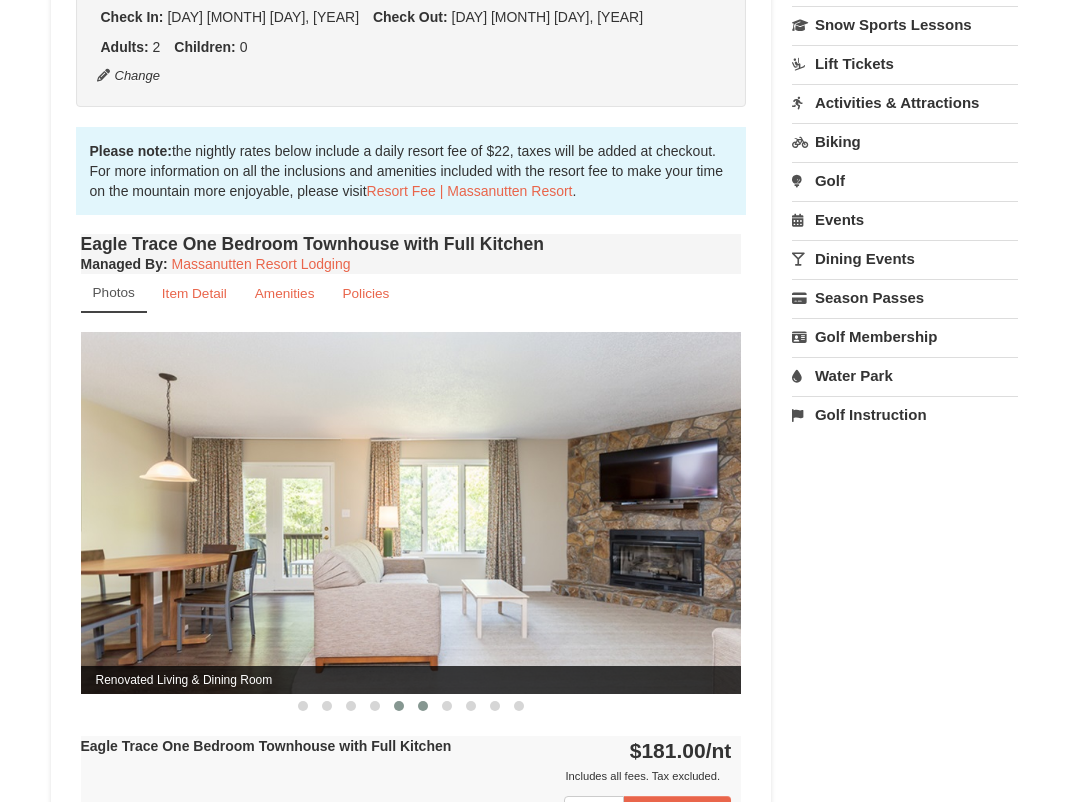 click at bounding box center (423, 706) 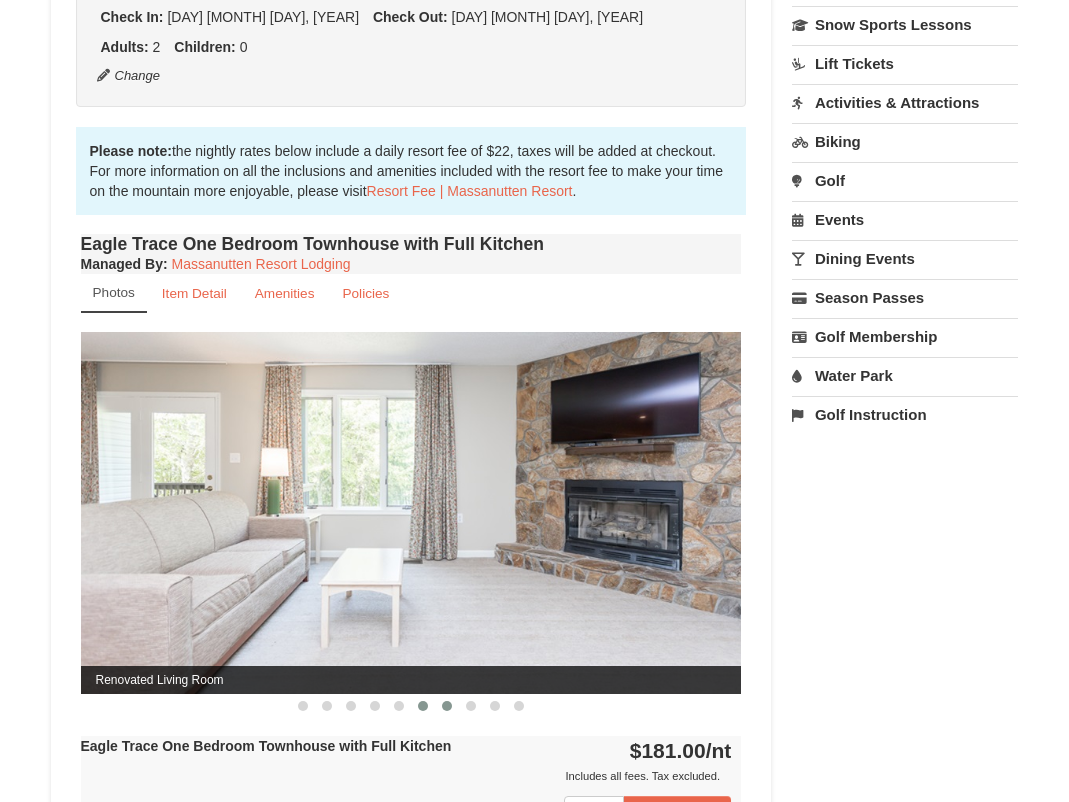 click at bounding box center (447, 706) 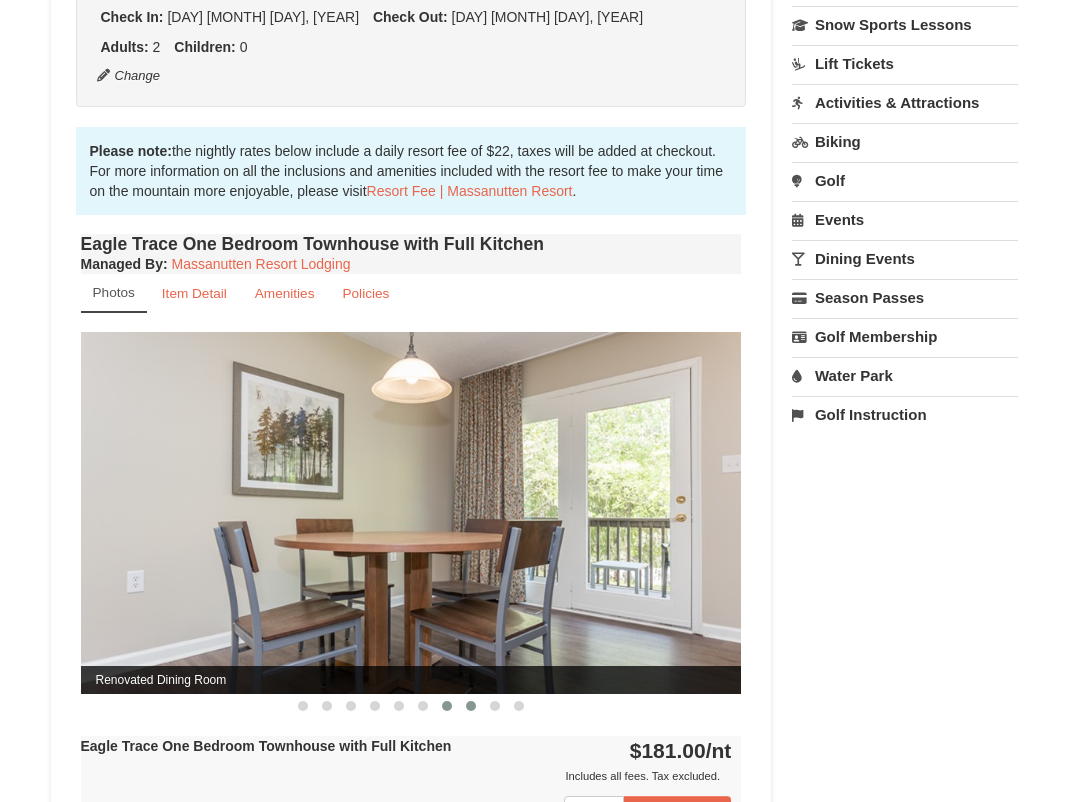 click at bounding box center (471, 706) 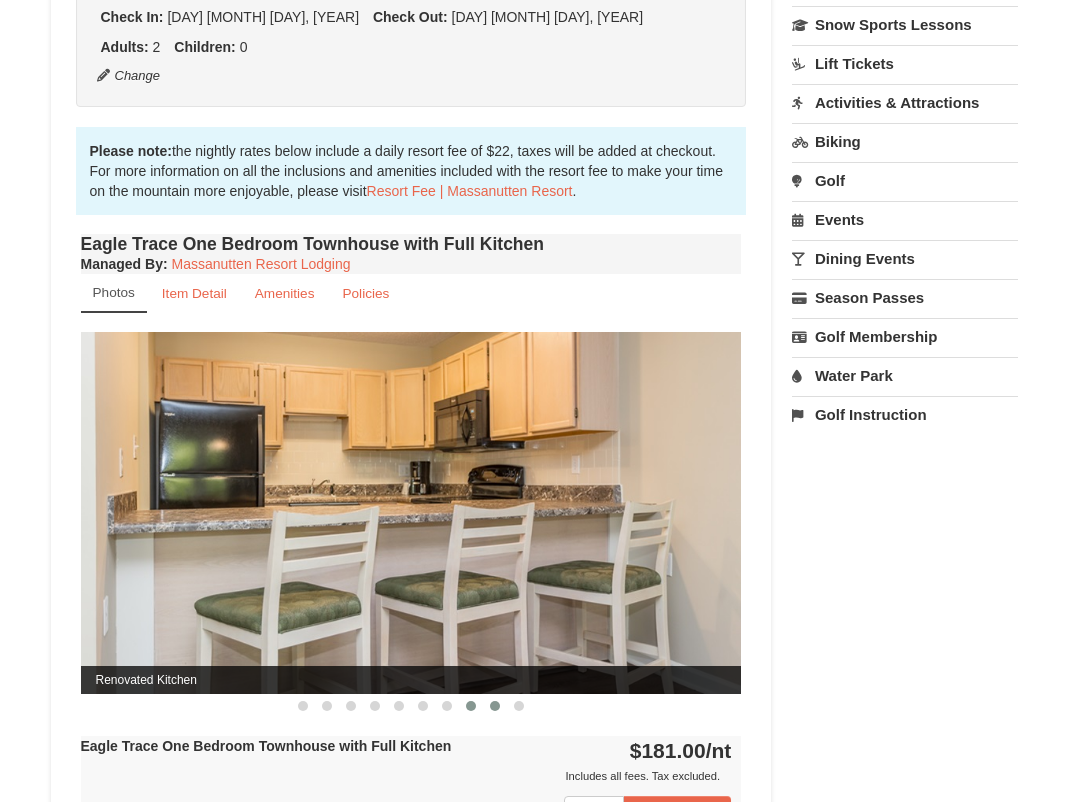 click at bounding box center (495, 706) 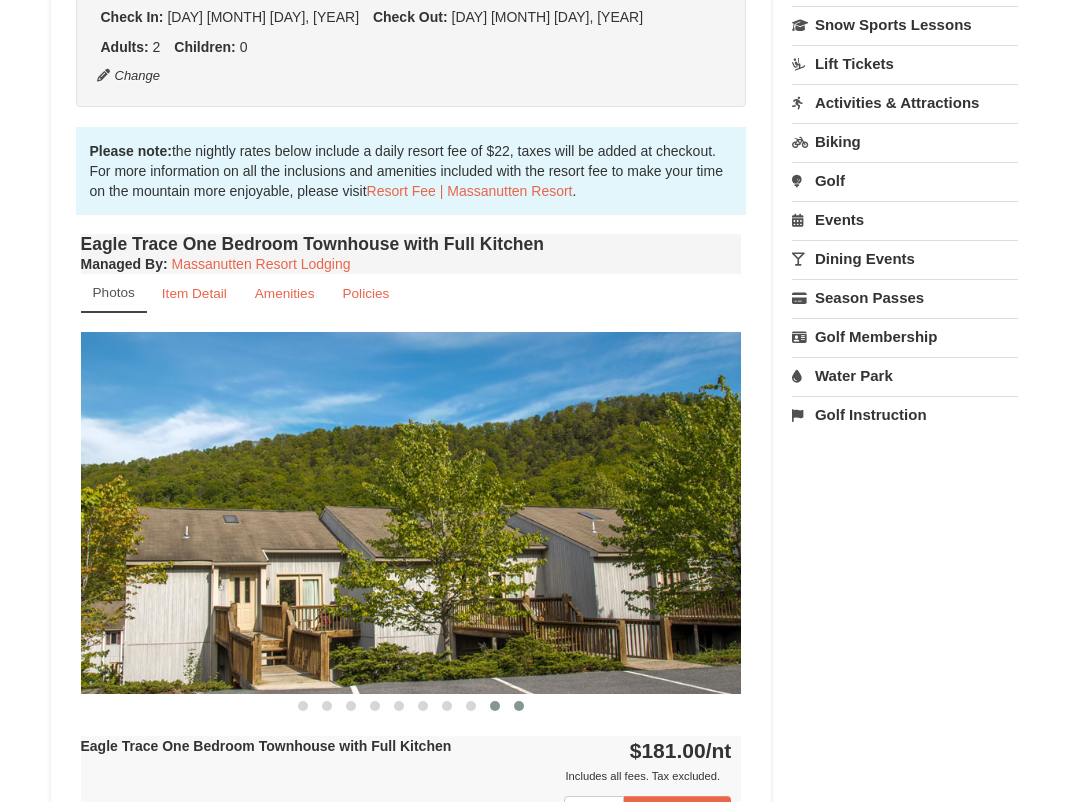click at bounding box center (519, 706) 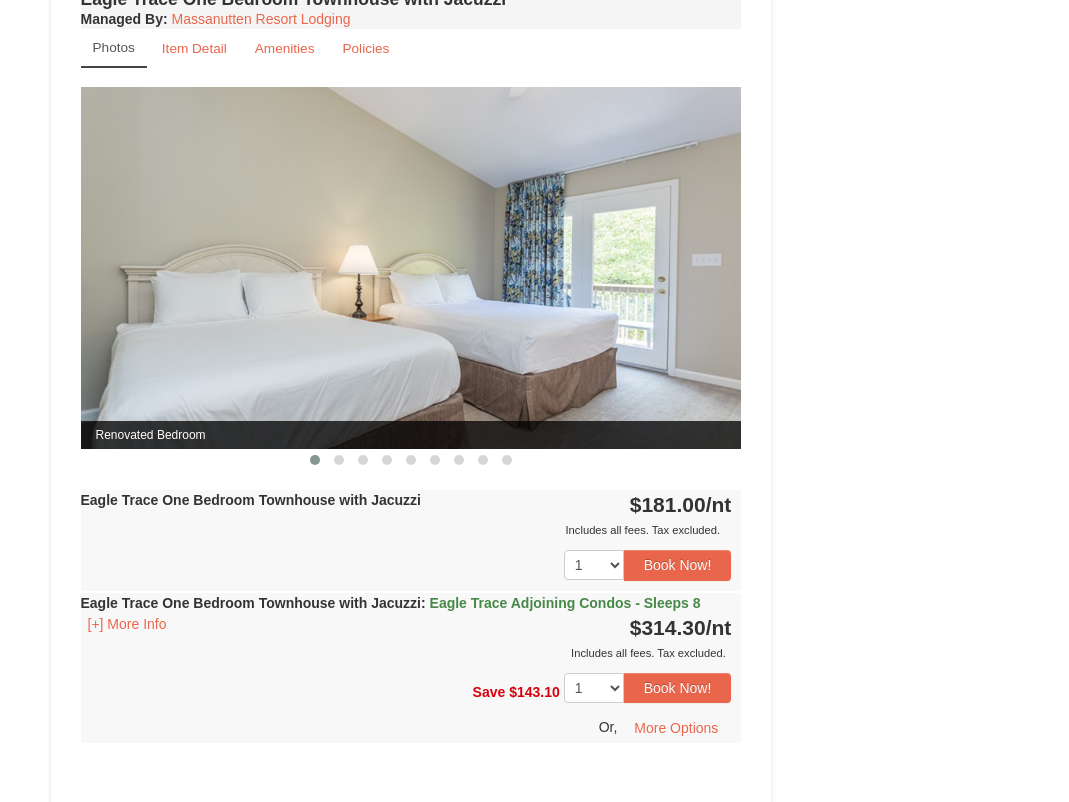 scroll, scrollTop: 1572, scrollLeft: 0, axis: vertical 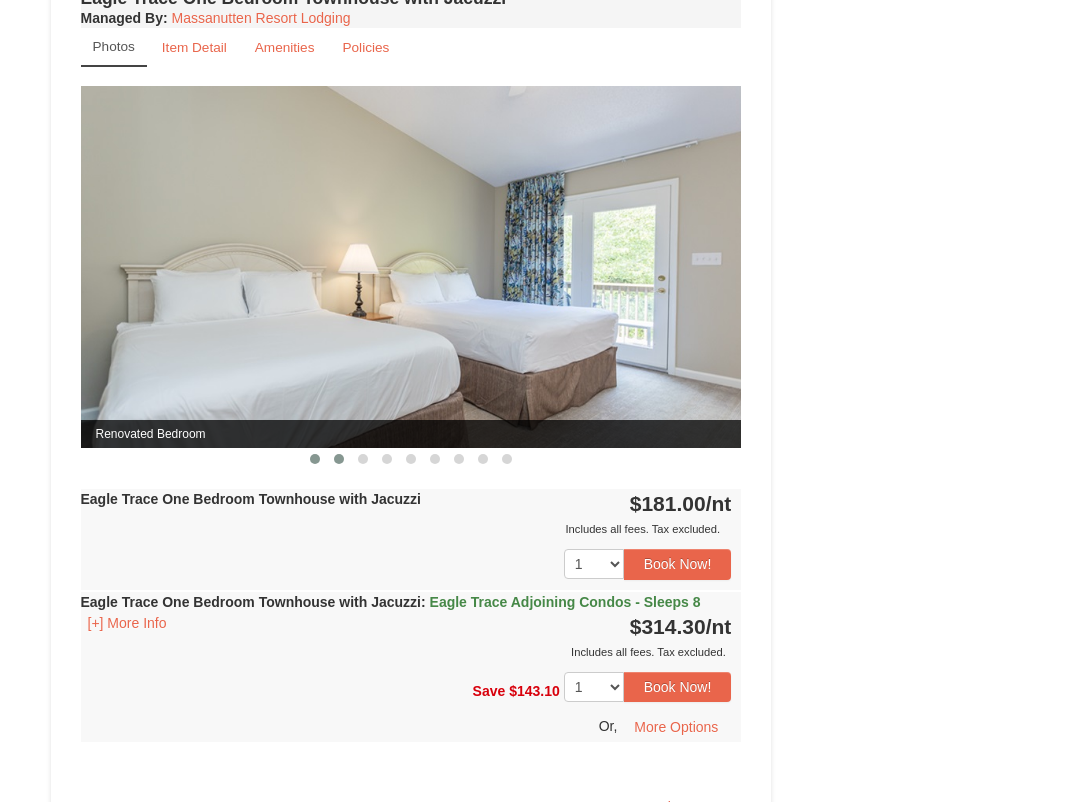 click at bounding box center [339, 459] 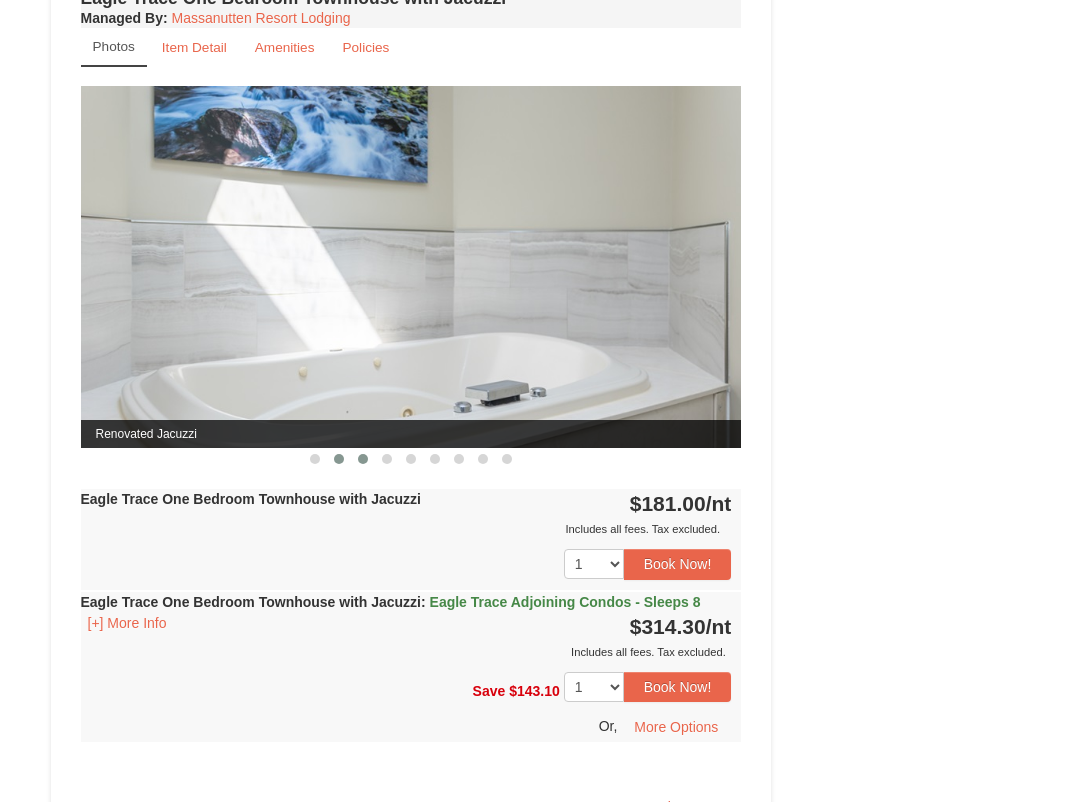 click at bounding box center (363, 459) 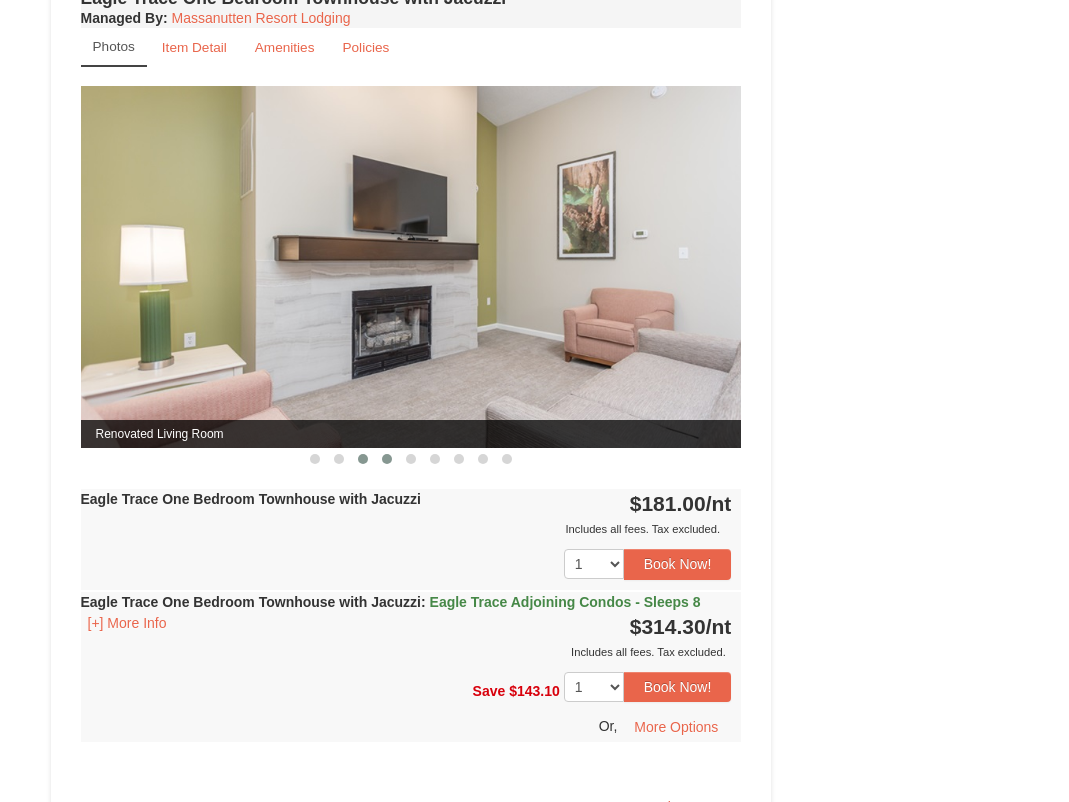 click at bounding box center (387, 459) 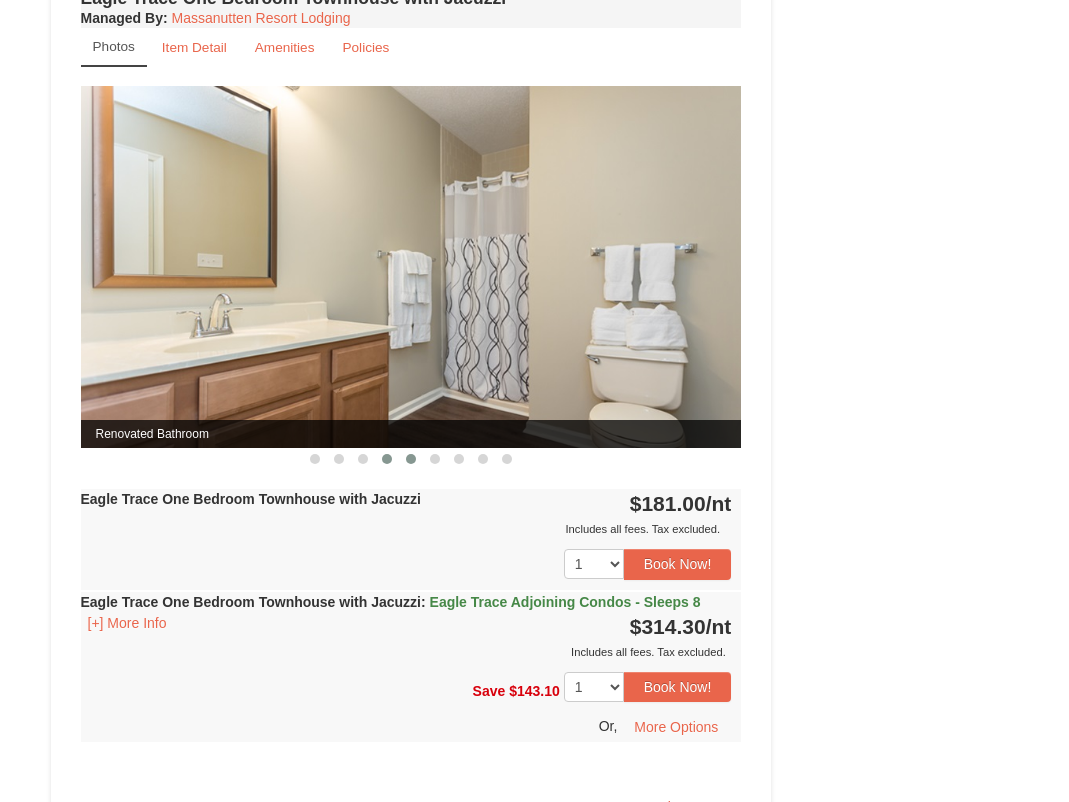 click at bounding box center (411, 459) 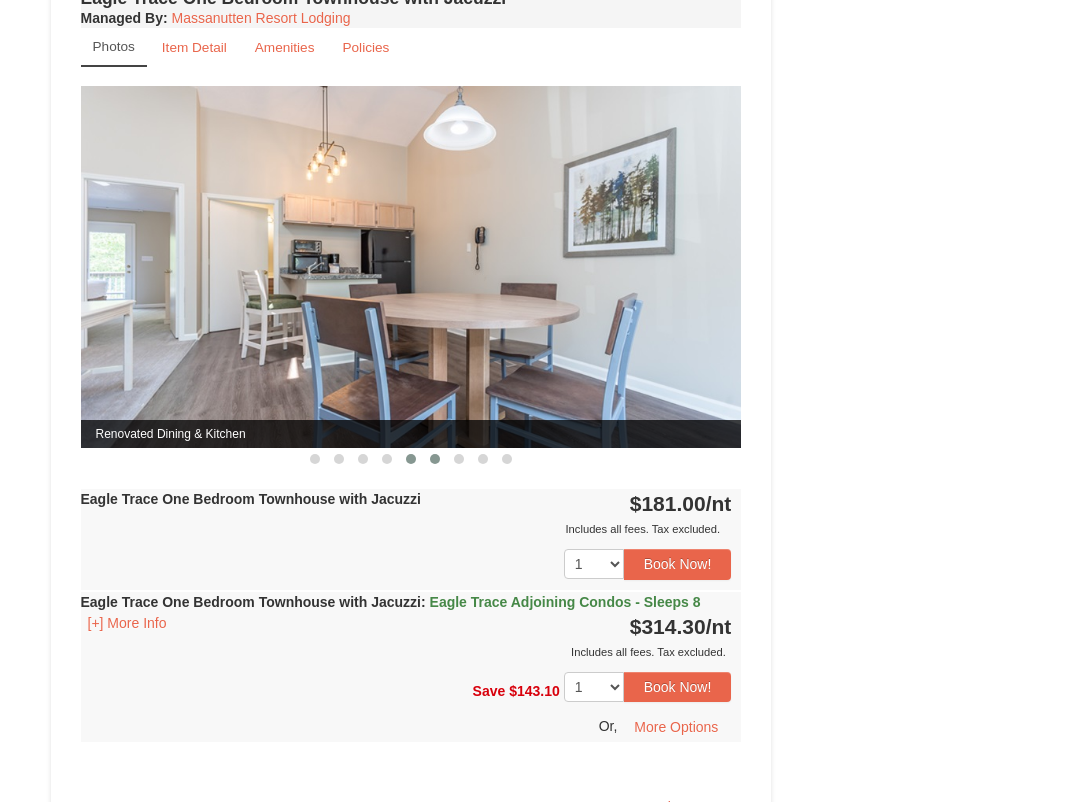 click at bounding box center (435, 459) 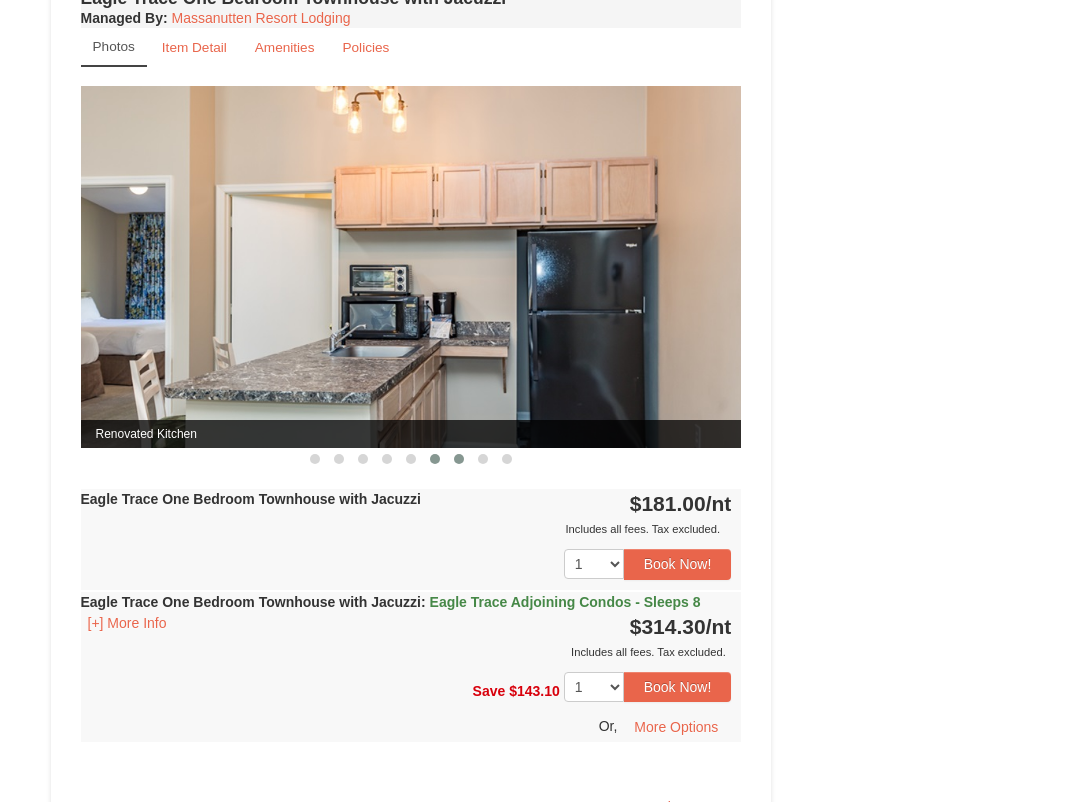 click at bounding box center [459, 459] 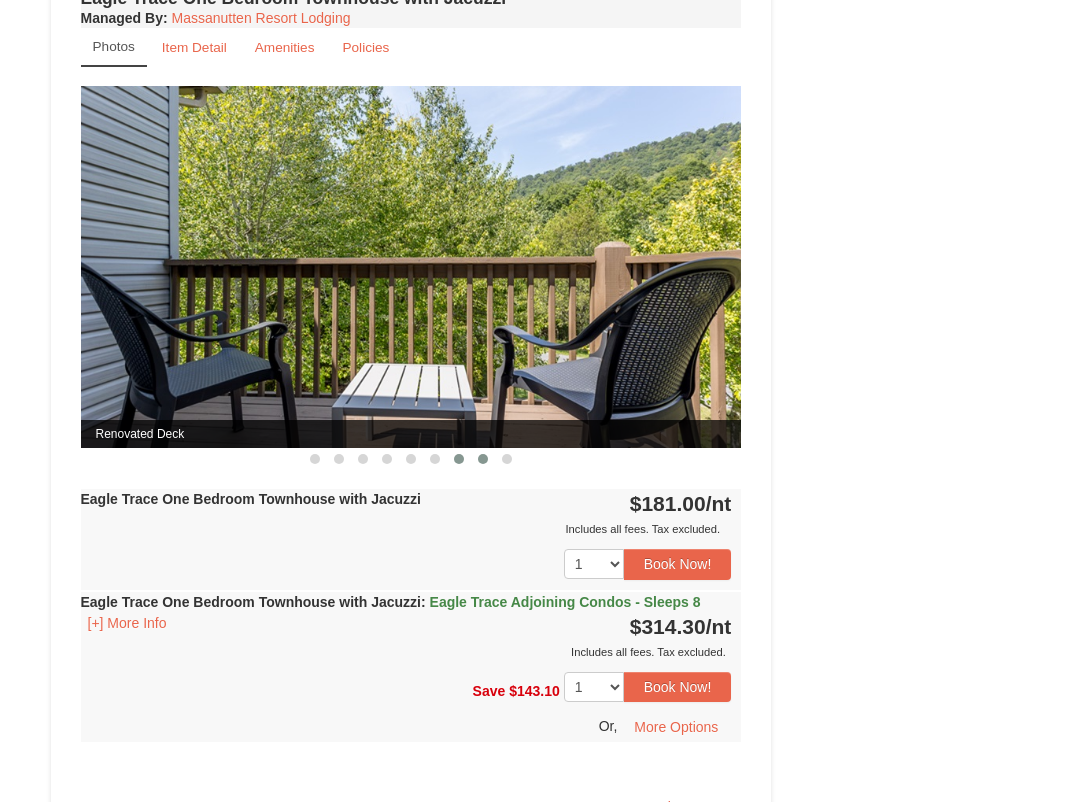 click at bounding box center [483, 459] 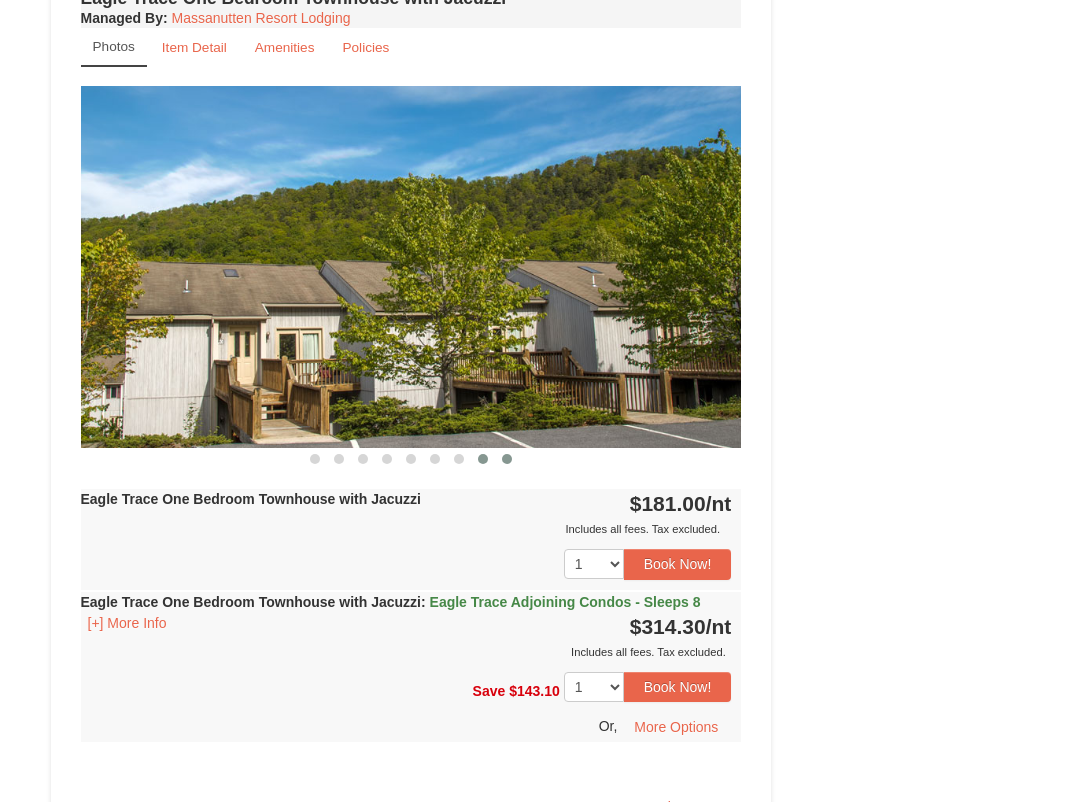 click at bounding box center [507, 459] 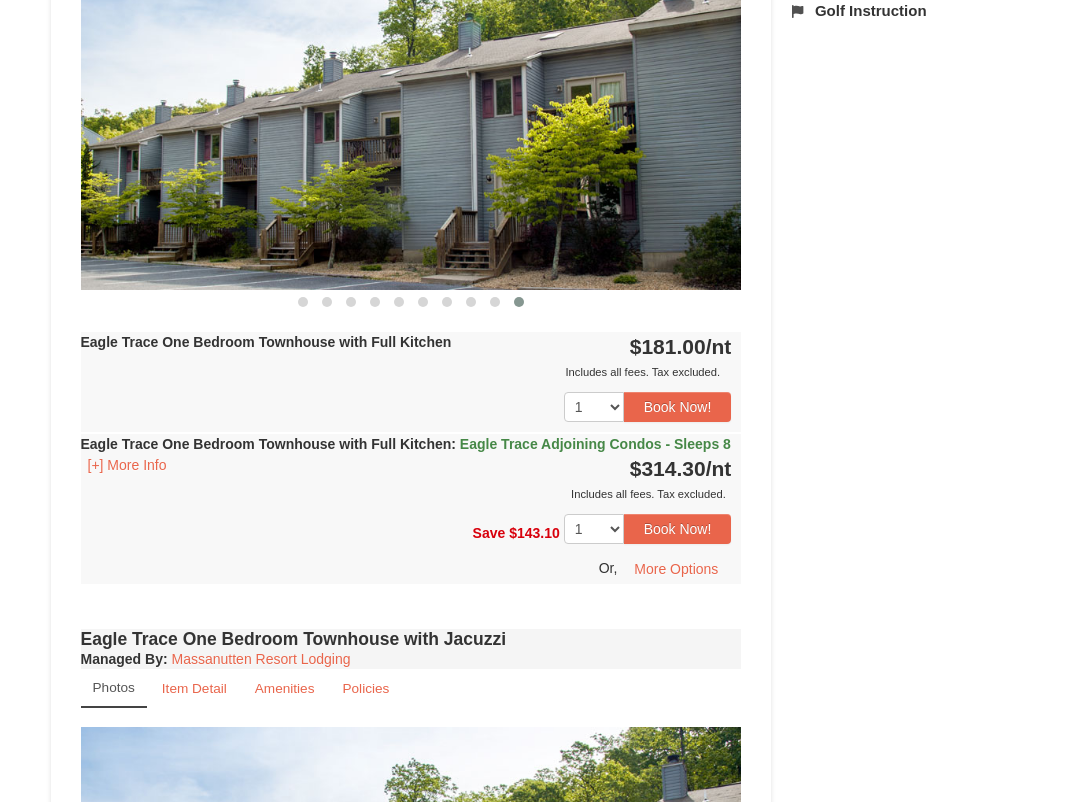 scroll, scrollTop: 680, scrollLeft: 0, axis: vertical 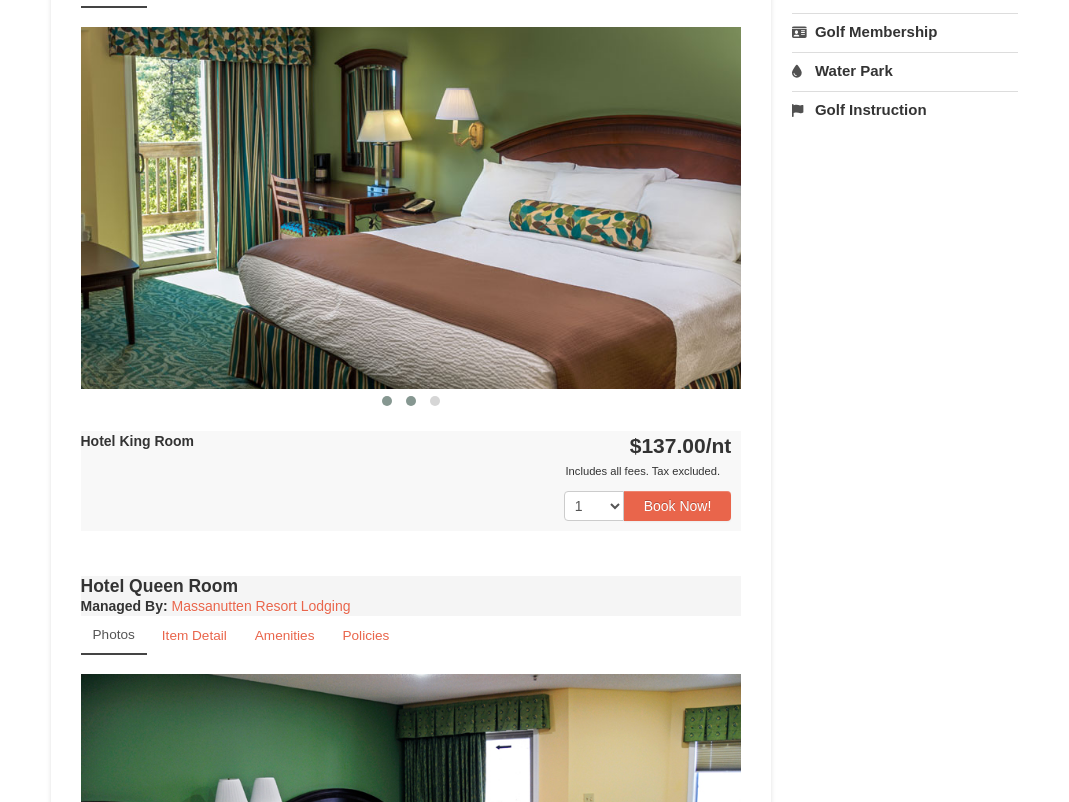 click at bounding box center [411, 401] 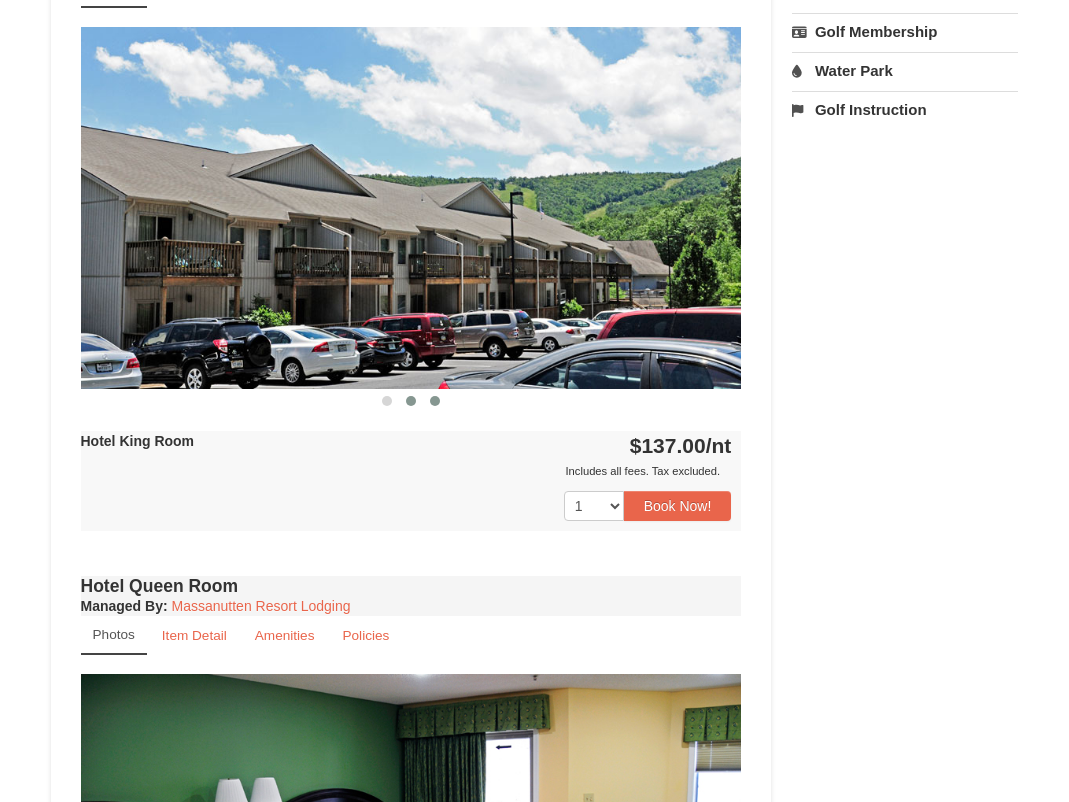 click at bounding box center (435, 401) 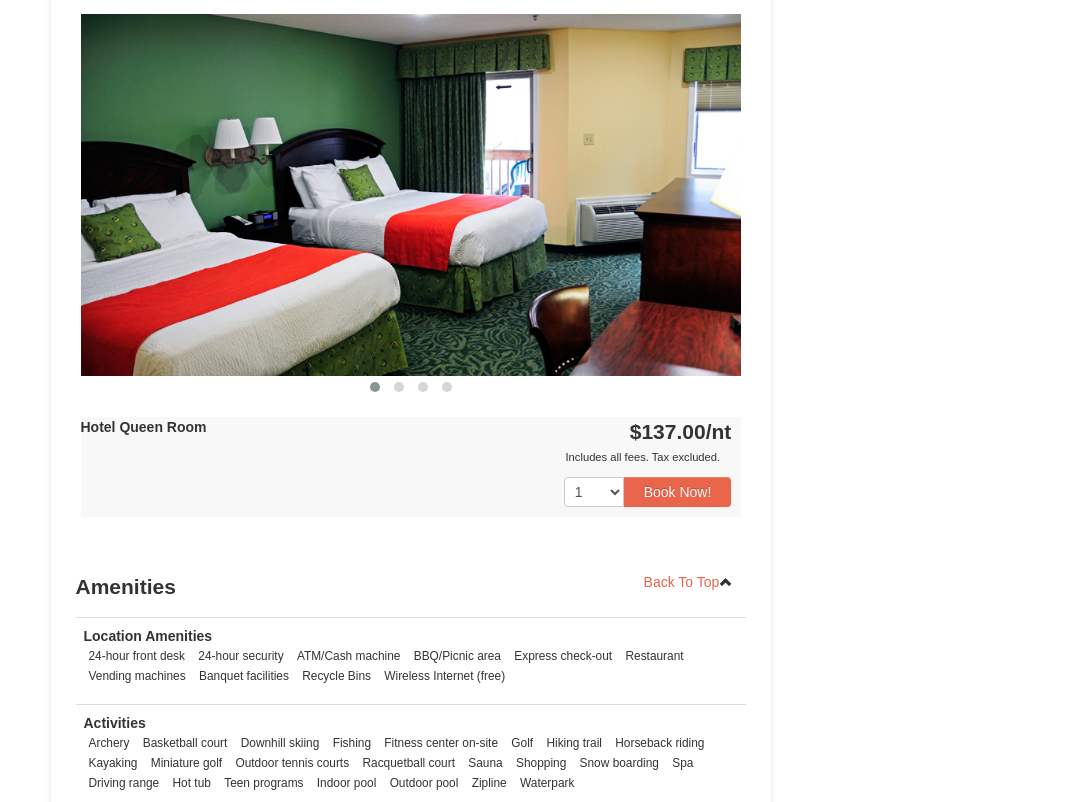 scroll, scrollTop: 1438, scrollLeft: 0, axis: vertical 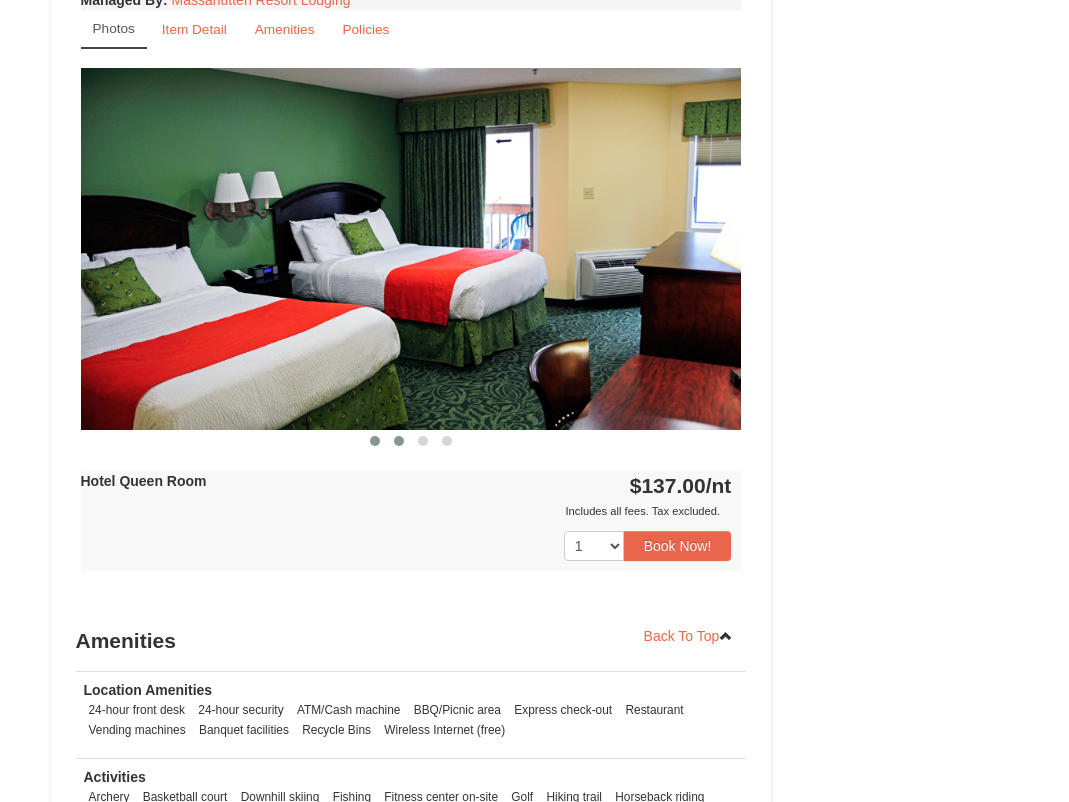 click at bounding box center [399, 441] 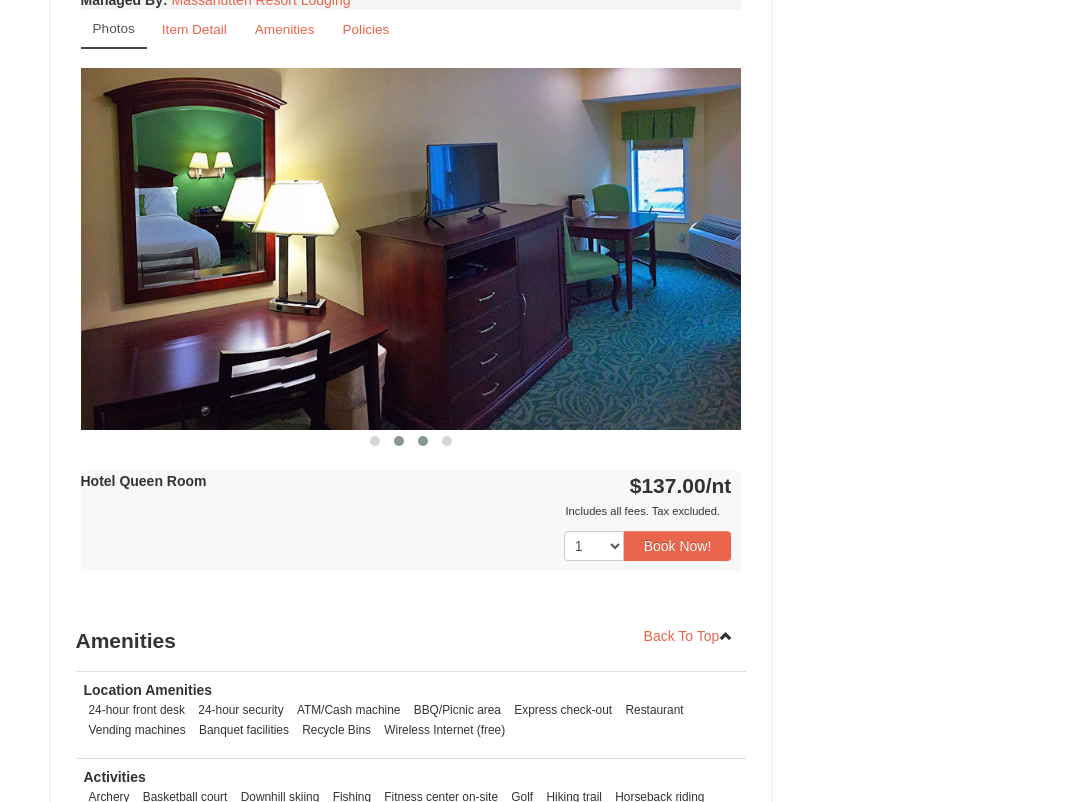 click at bounding box center (423, 441) 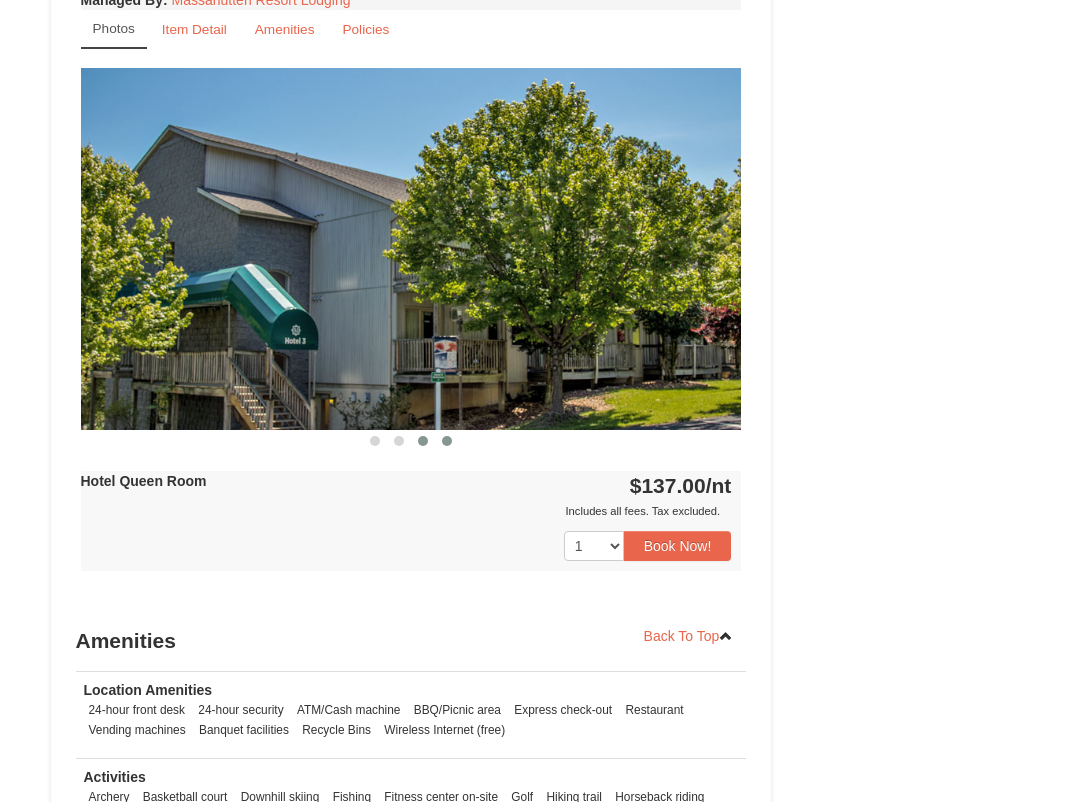 click at bounding box center (447, 441) 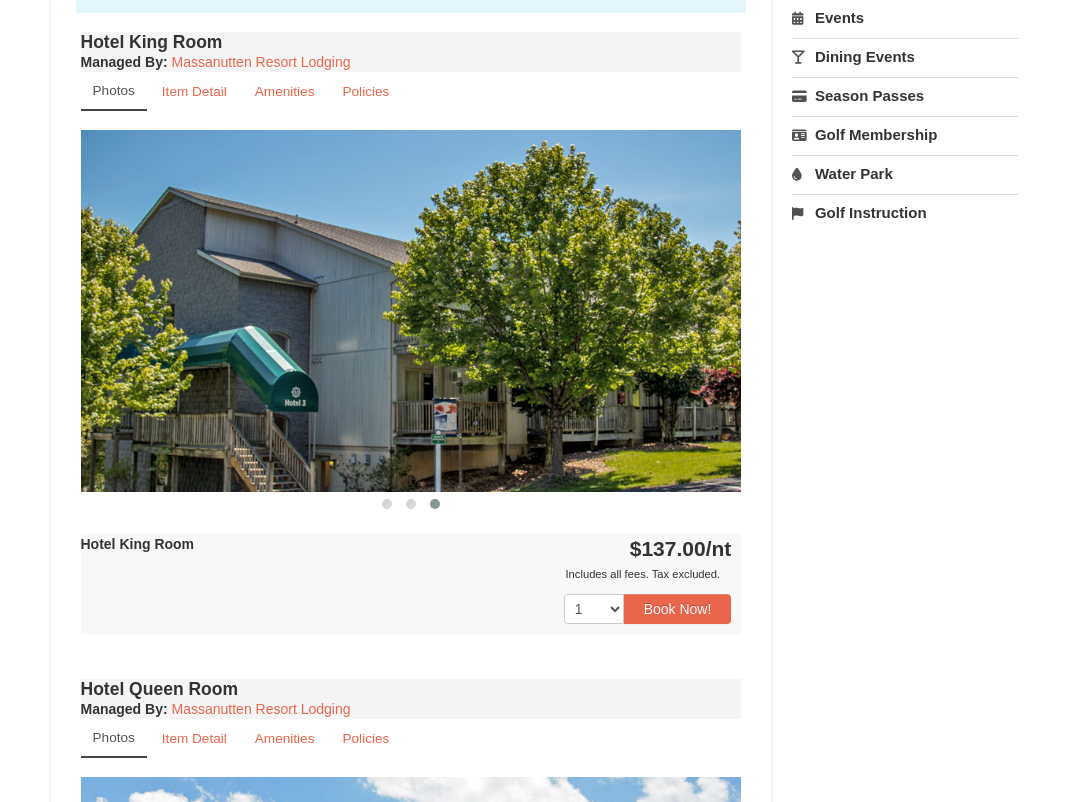 scroll, scrollTop: 724, scrollLeft: 0, axis: vertical 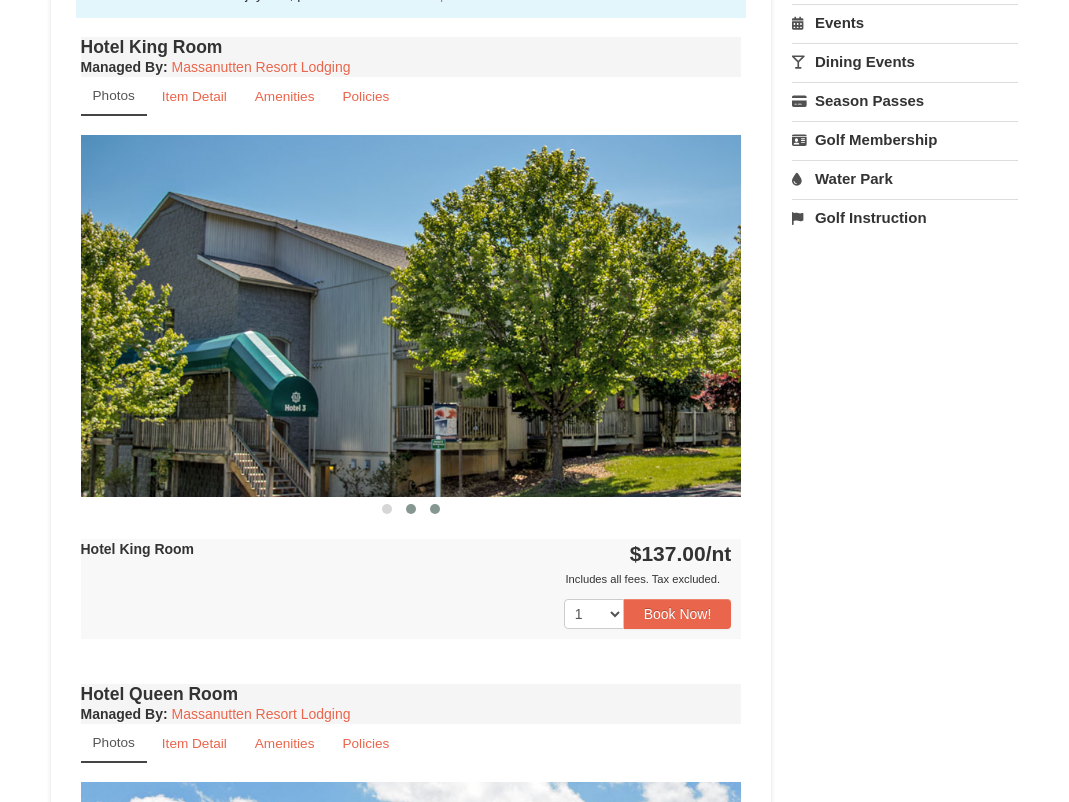 click at bounding box center [411, 509] 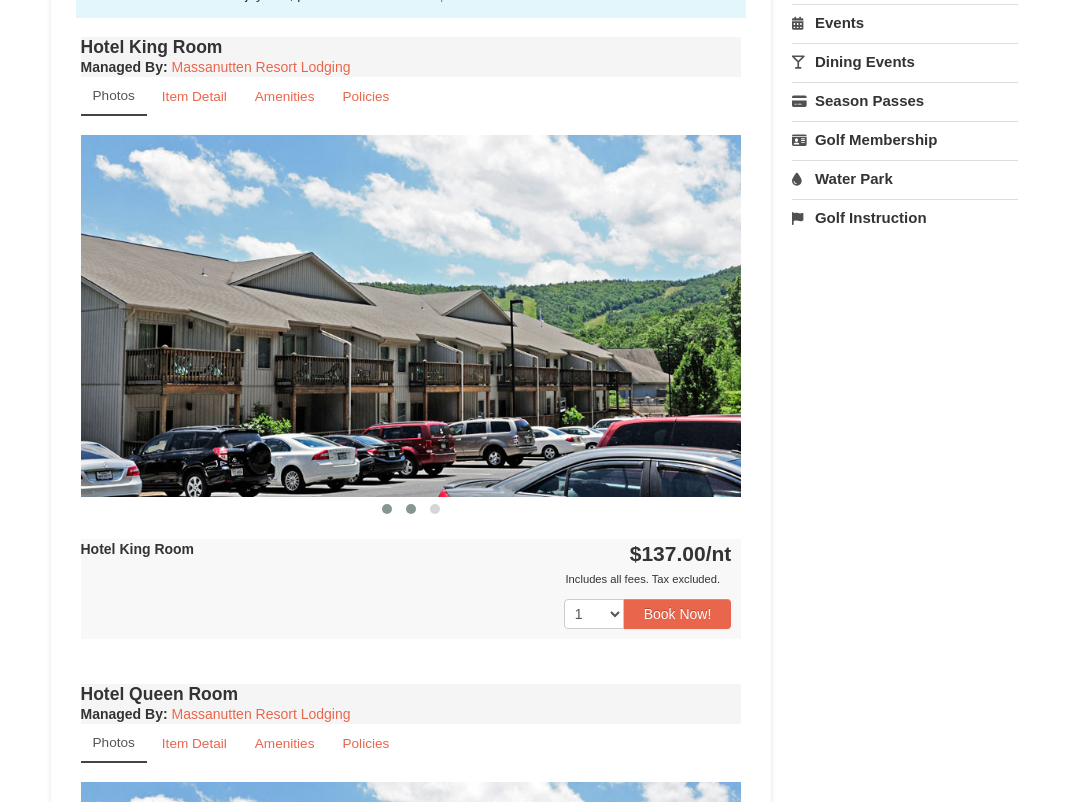click at bounding box center [387, 509] 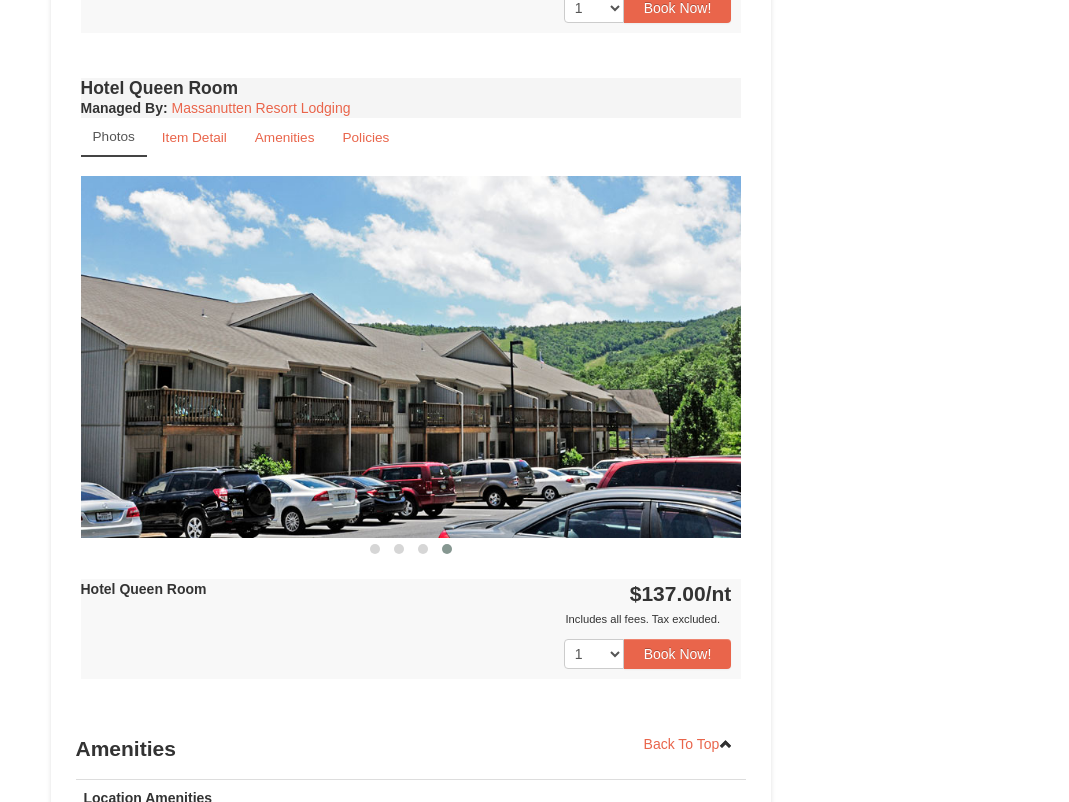 scroll, scrollTop: 1312, scrollLeft: 0, axis: vertical 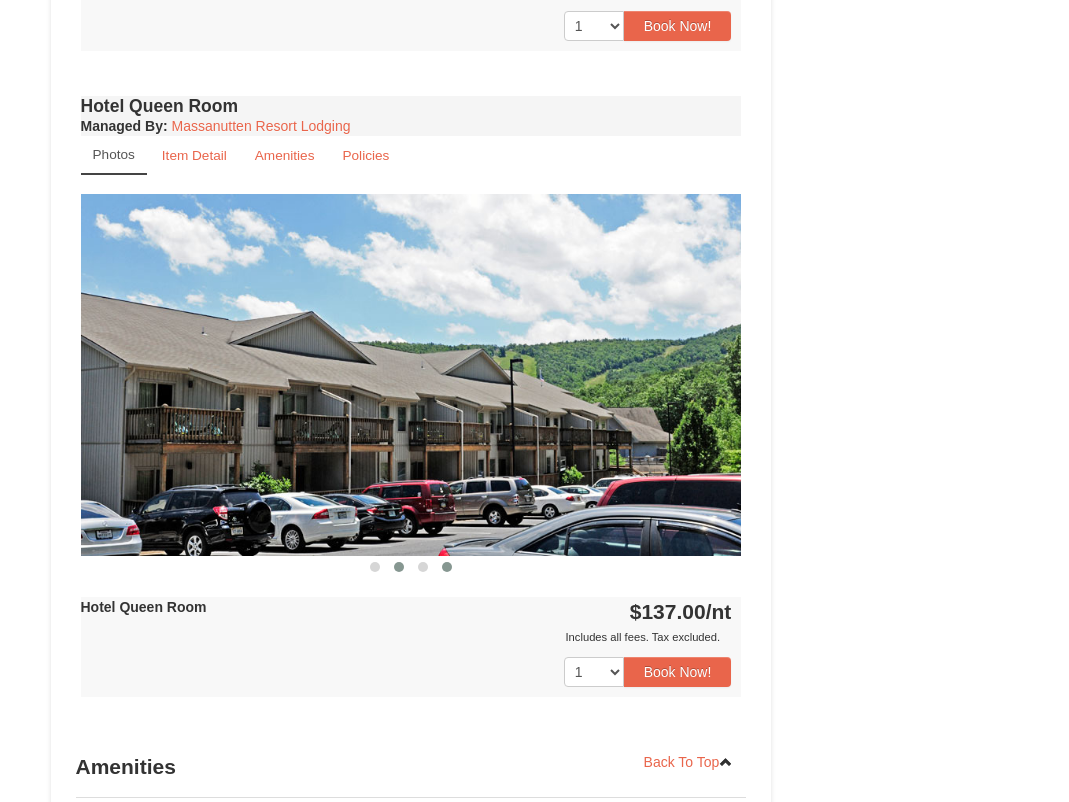 click at bounding box center [399, 567] 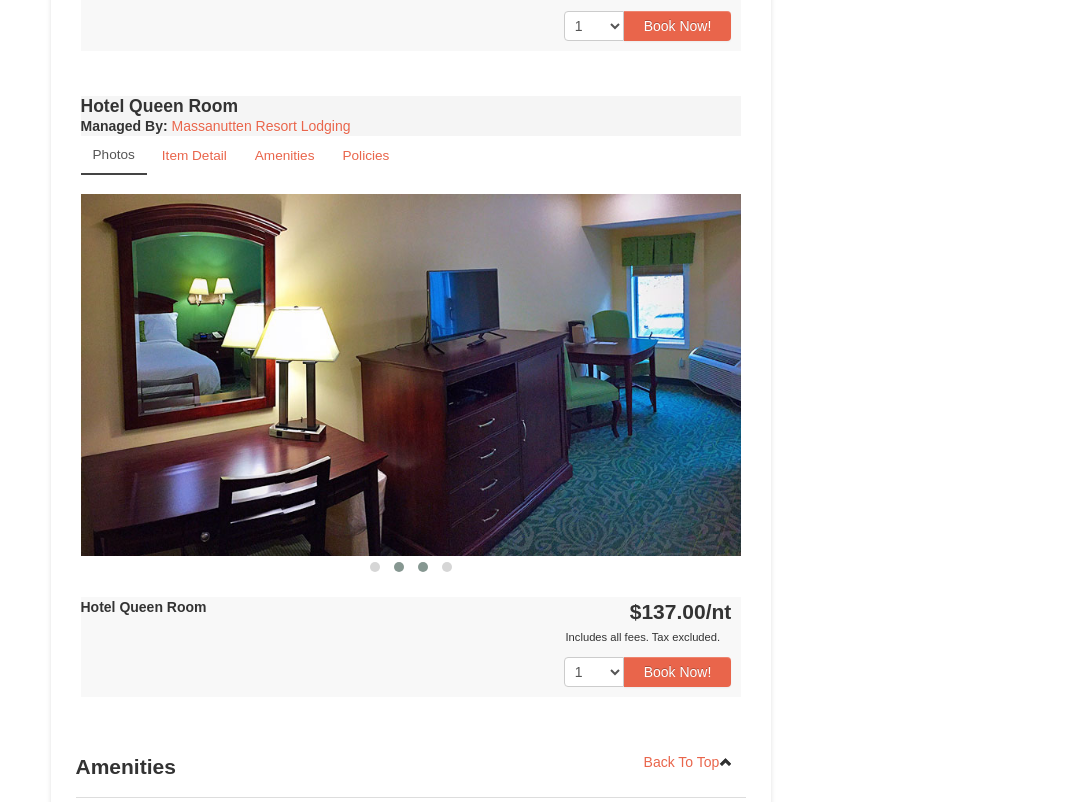 click at bounding box center [423, 567] 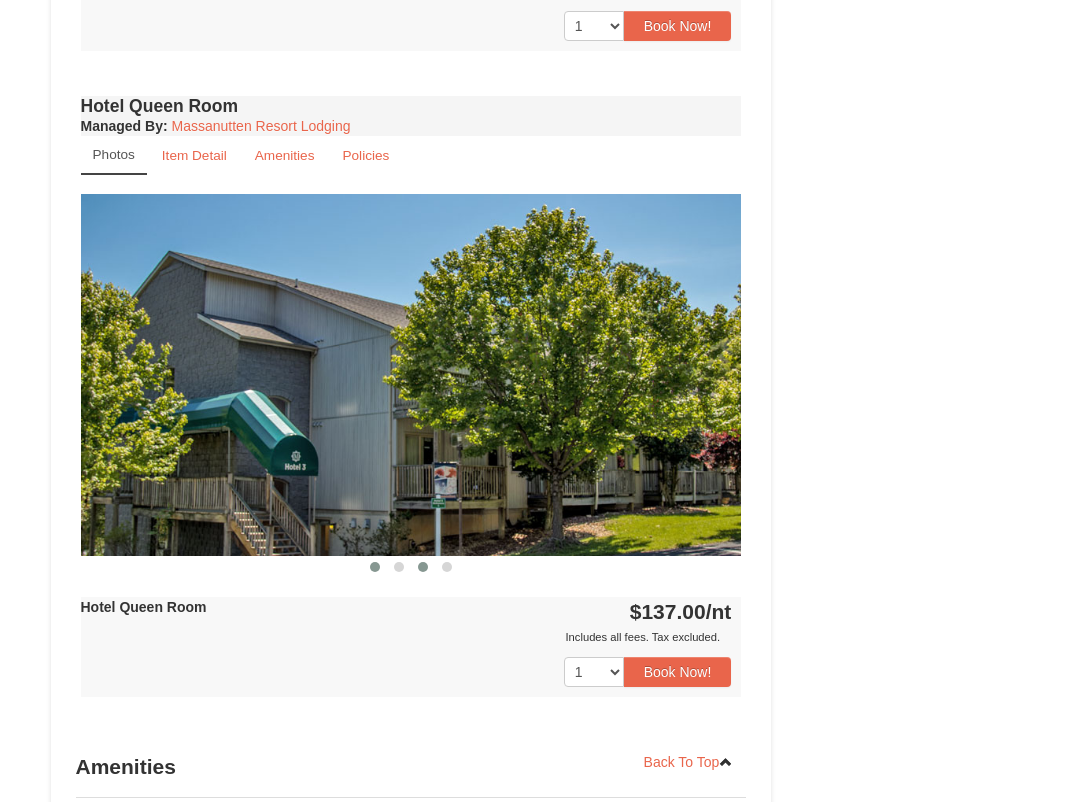 click at bounding box center (375, 567) 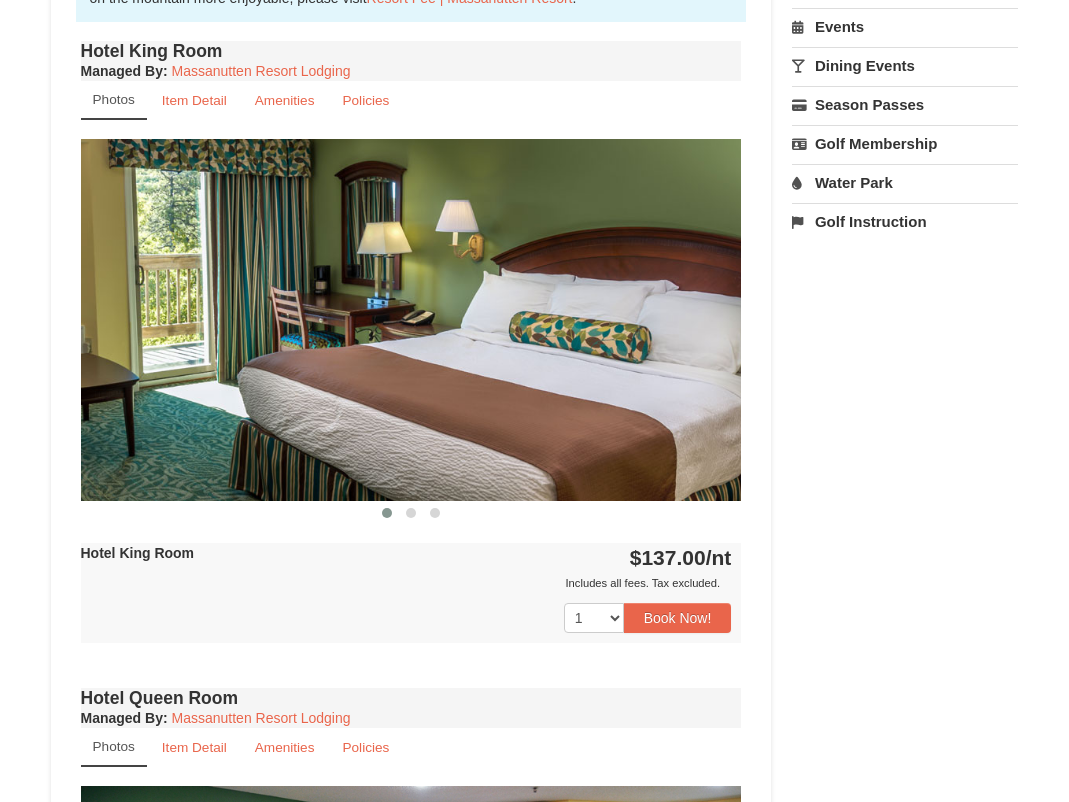 scroll, scrollTop: 743, scrollLeft: 0, axis: vertical 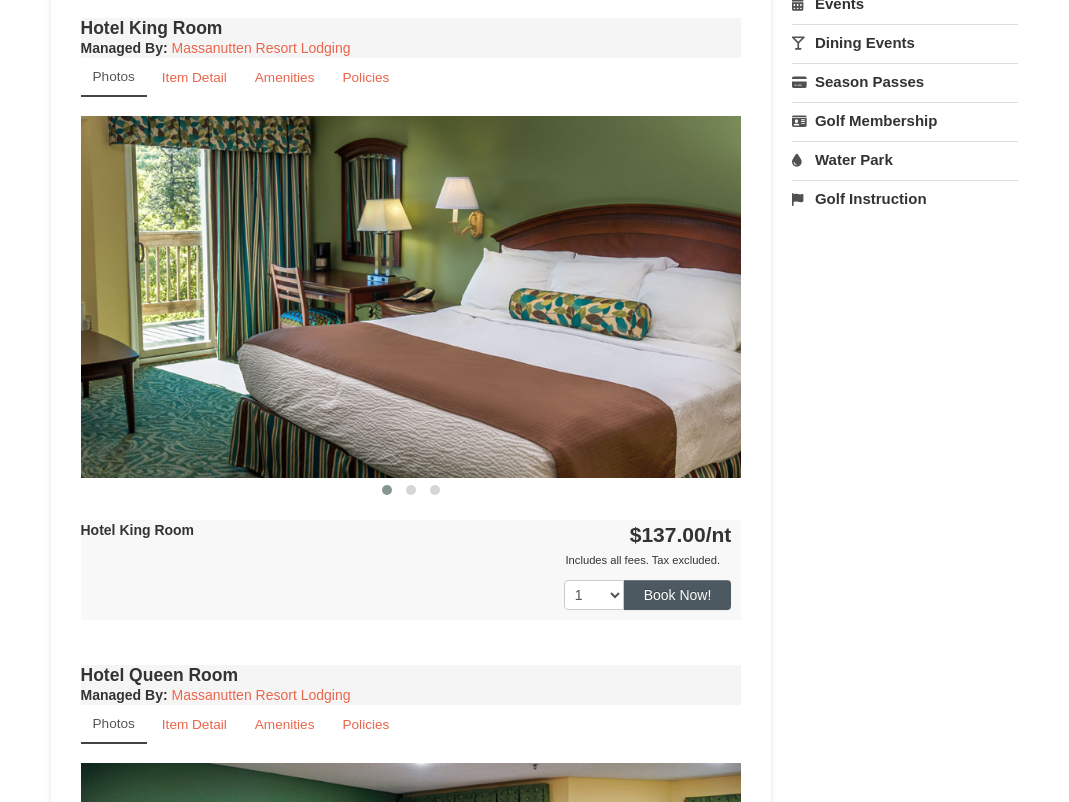 click on "Book Now!" at bounding box center (678, 595) 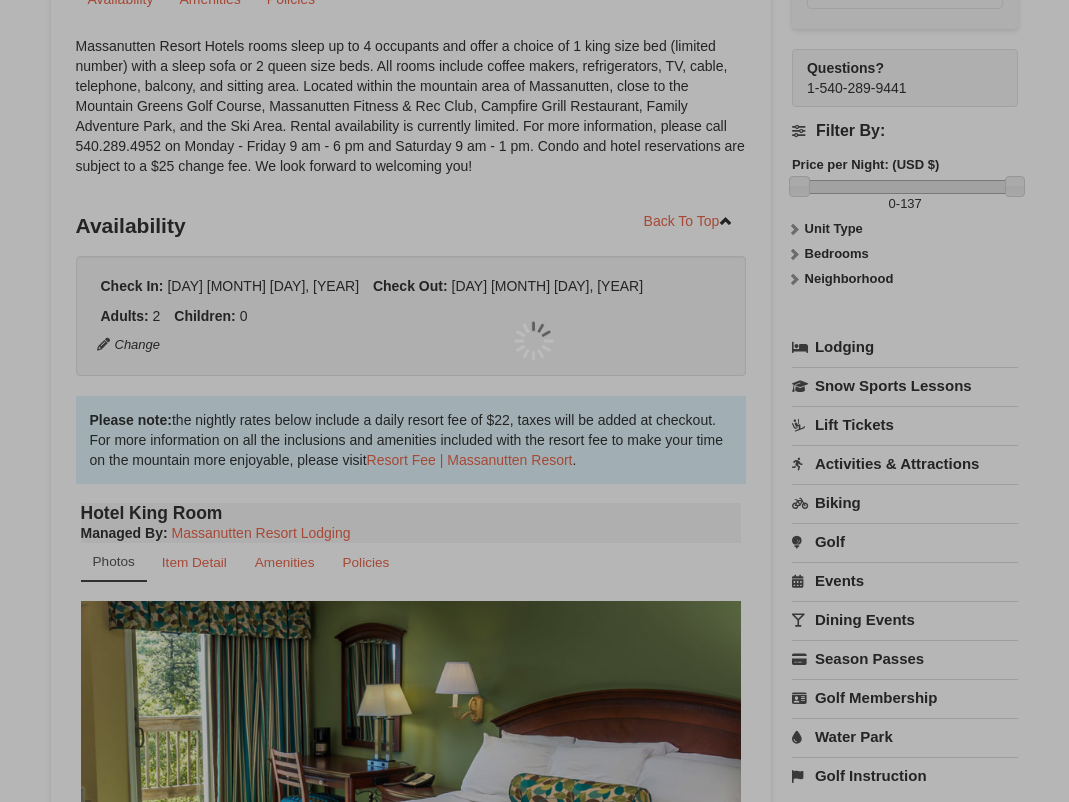 scroll, scrollTop: 195, scrollLeft: 0, axis: vertical 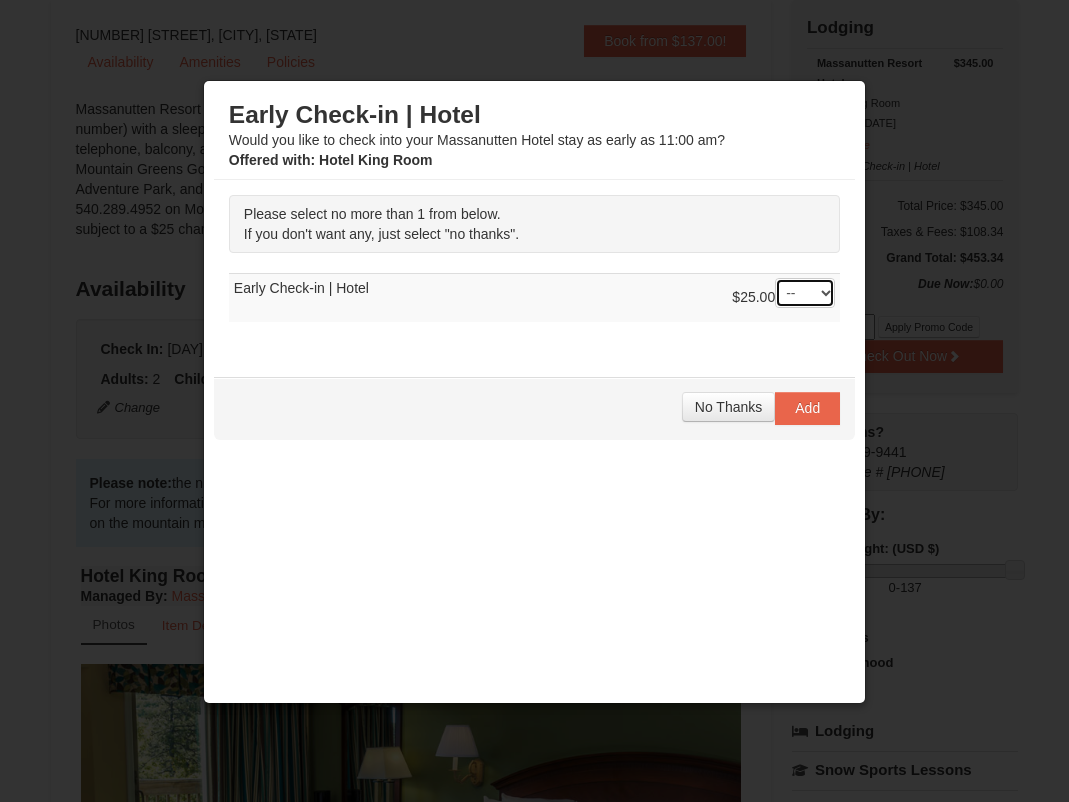 select on "1" 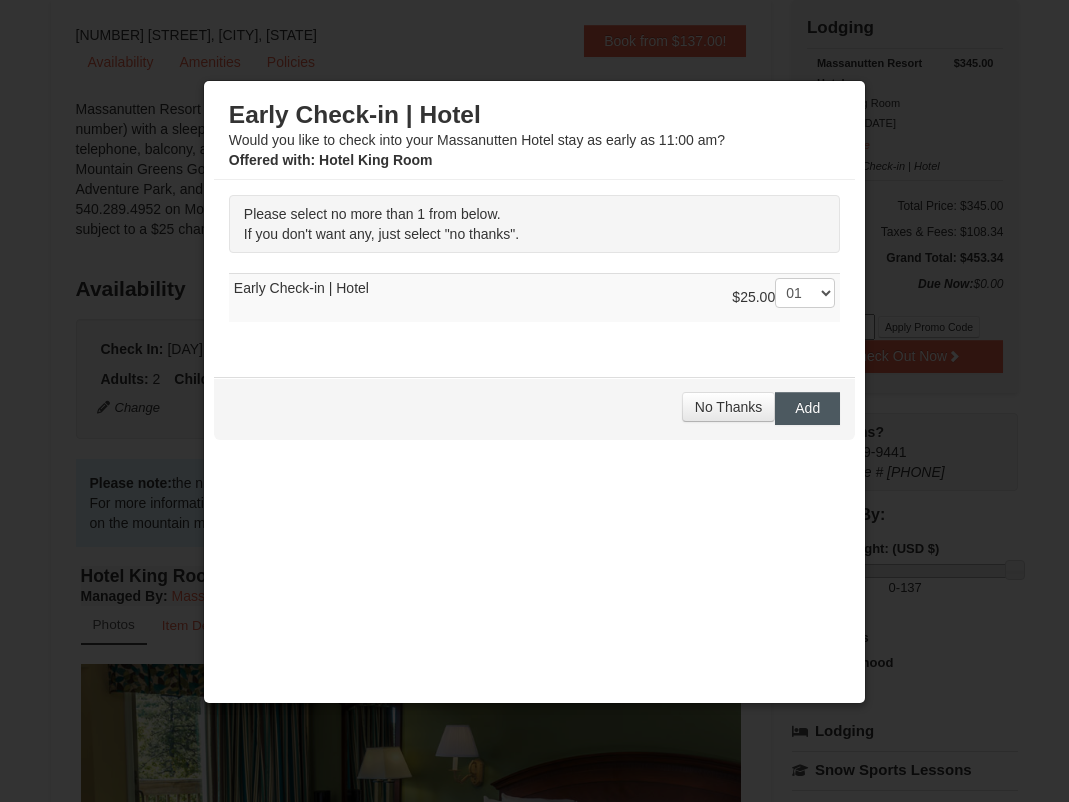 click on "Add" at bounding box center [807, 408] 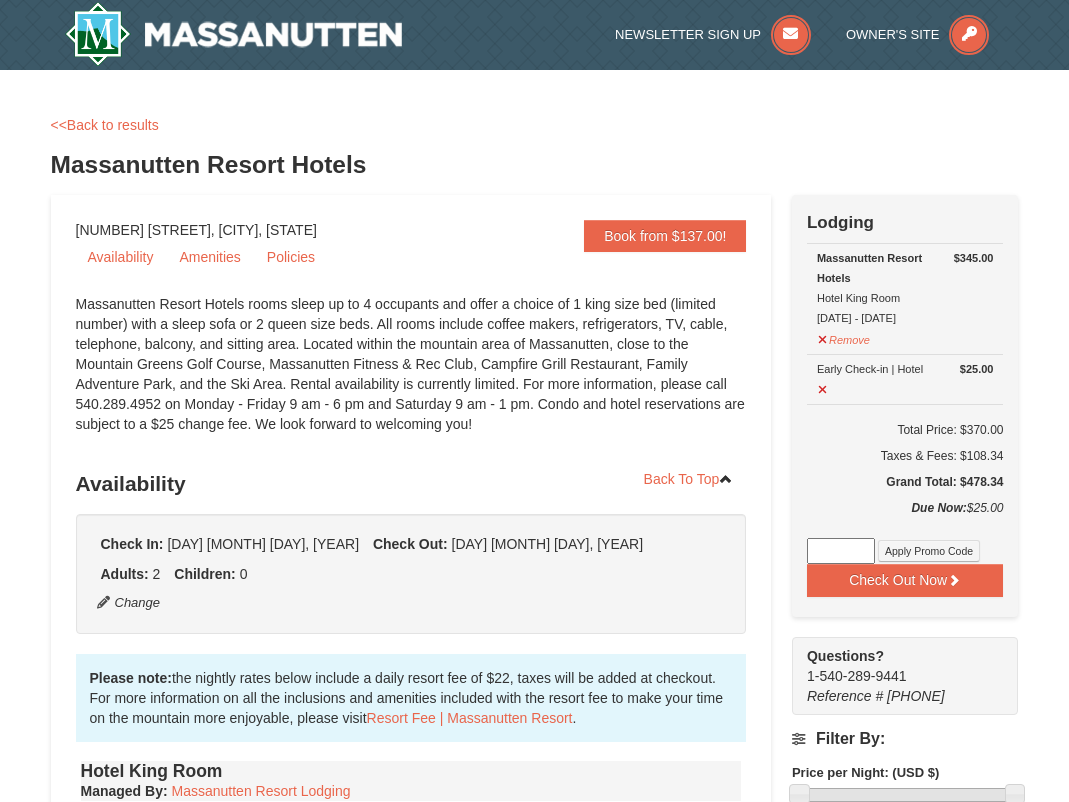 scroll, scrollTop: 0, scrollLeft: 0, axis: both 